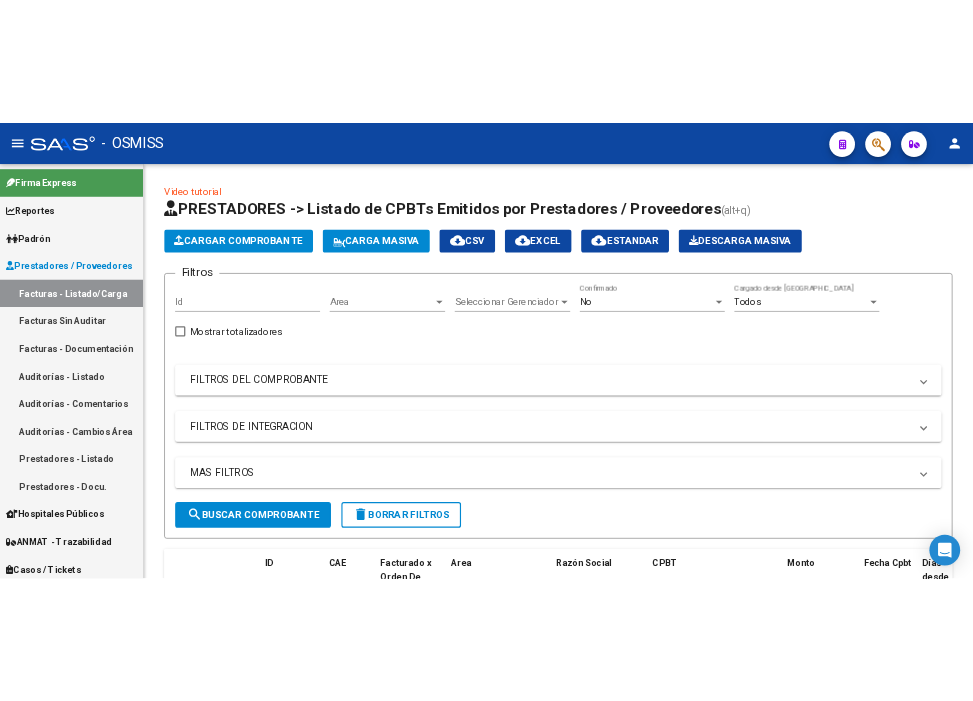 scroll, scrollTop: 0, scrollLeft: 0, axis: both 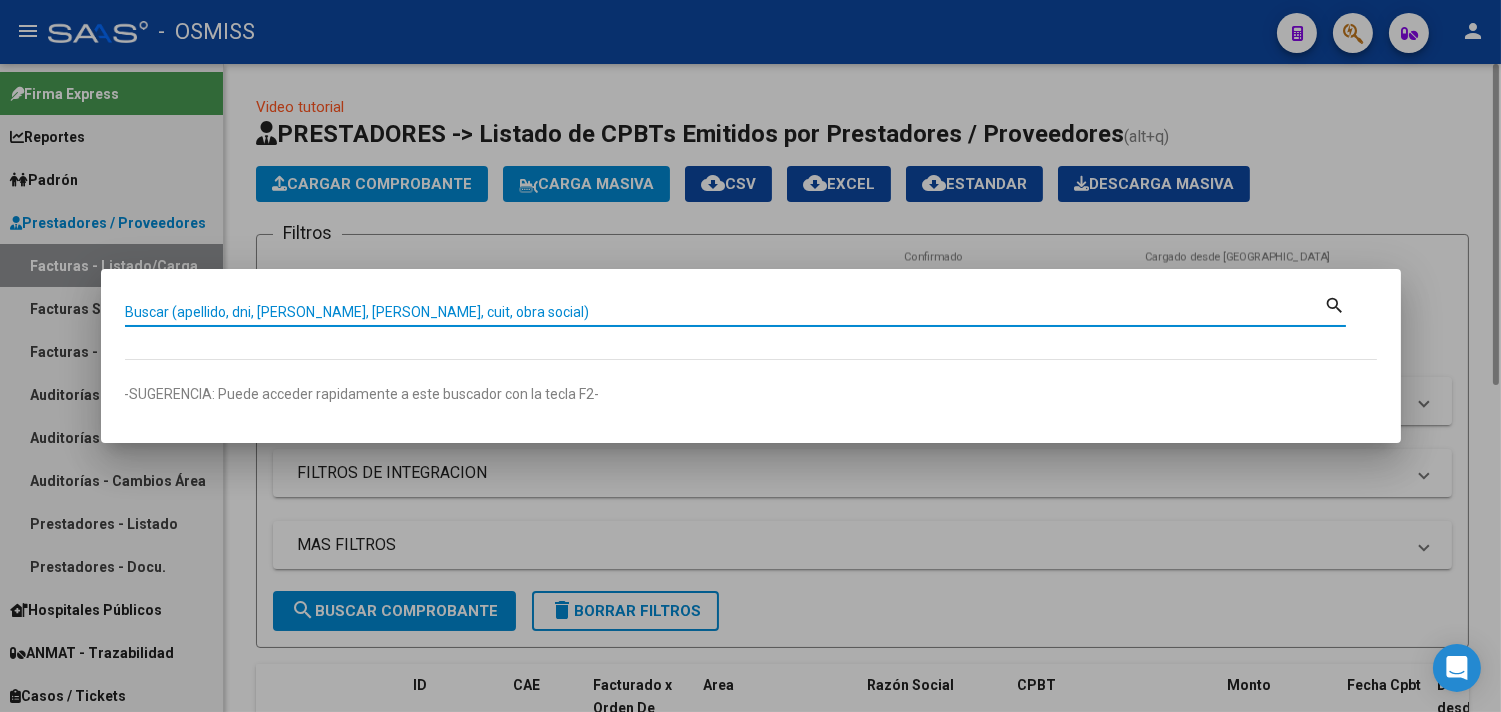 paste on "015-28529" 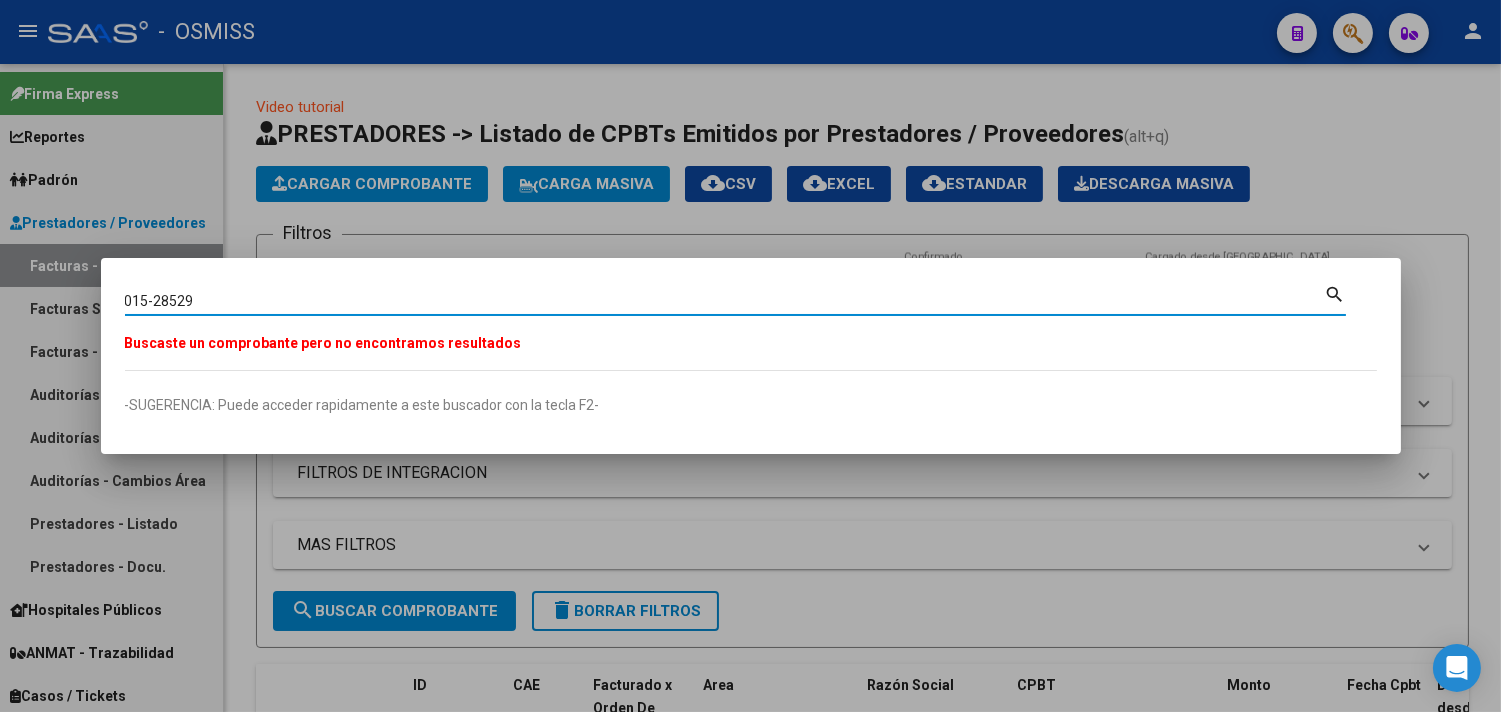 drag, startPoint x: 247, startPoint y: 307, endPoint x: 0, endPoint y: 281, distance: 248.36465 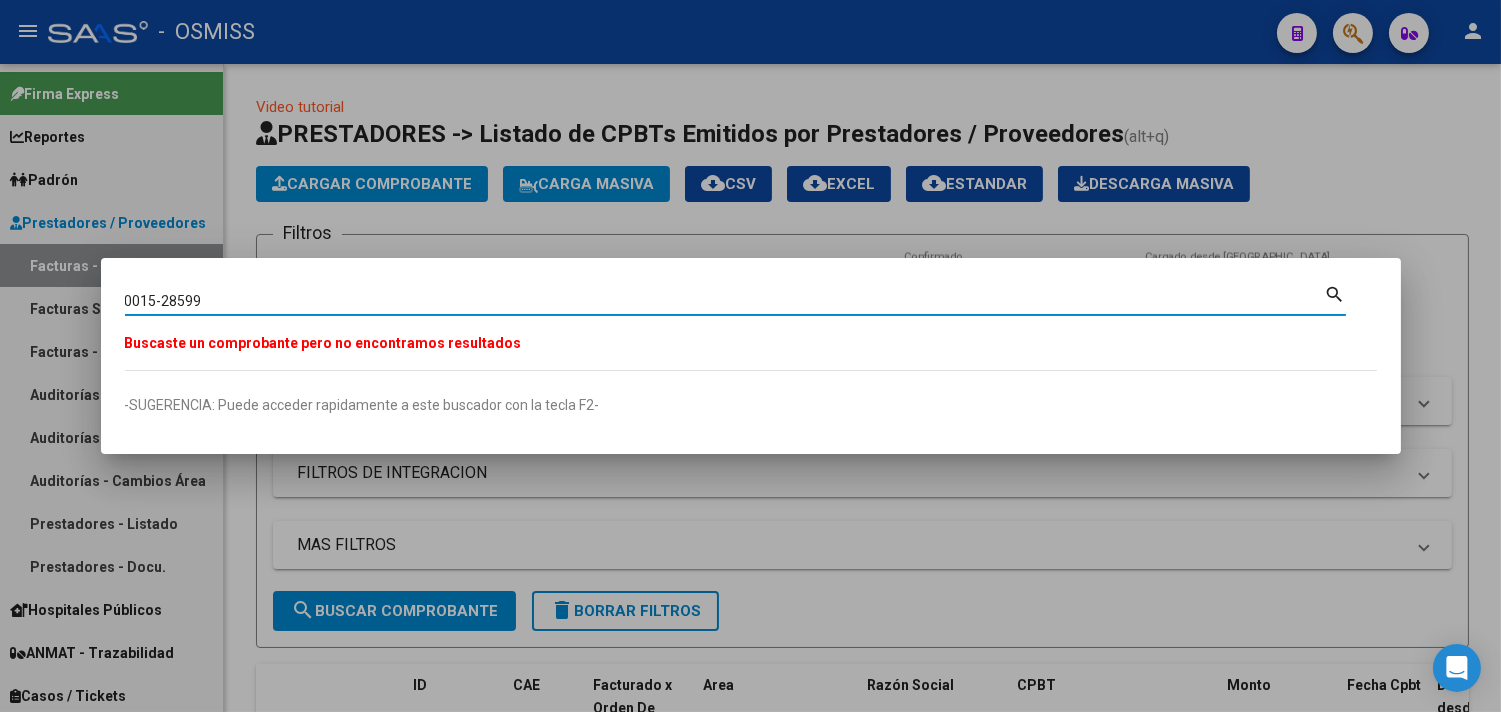 drag, startPoint x: 261, startPoint y: 302, endPoint x: 0, endPoint y: 303, distance: 261.00192 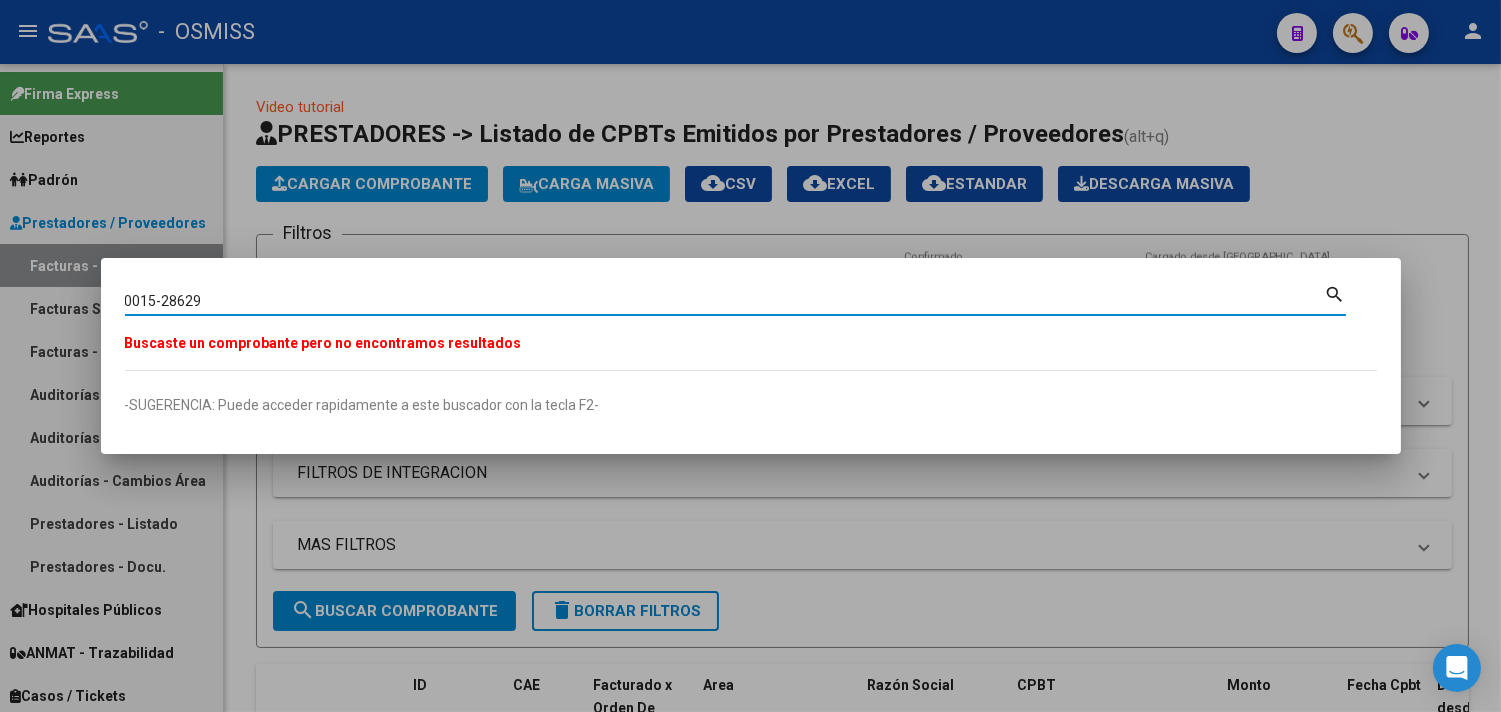 type on "0015-28629" 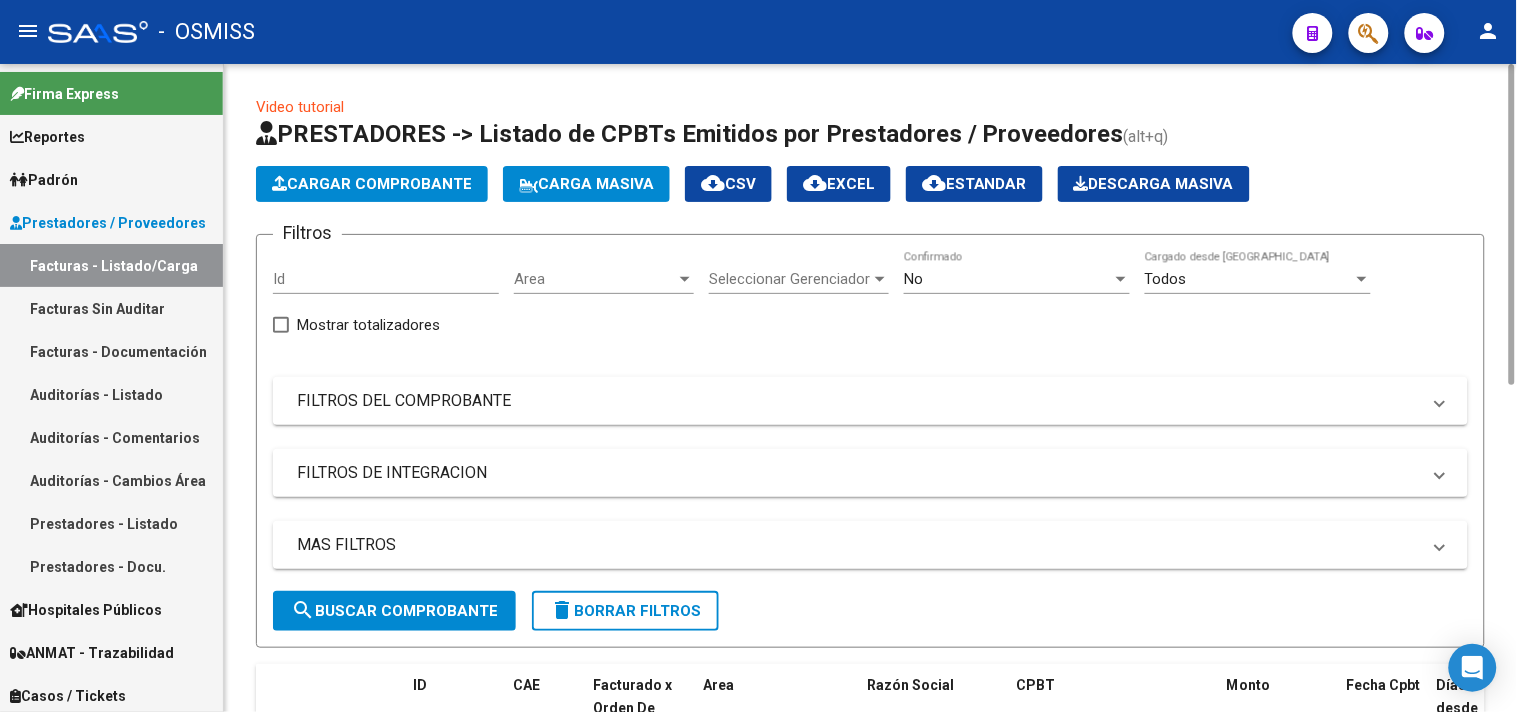 click on "Cargar Comprobante" 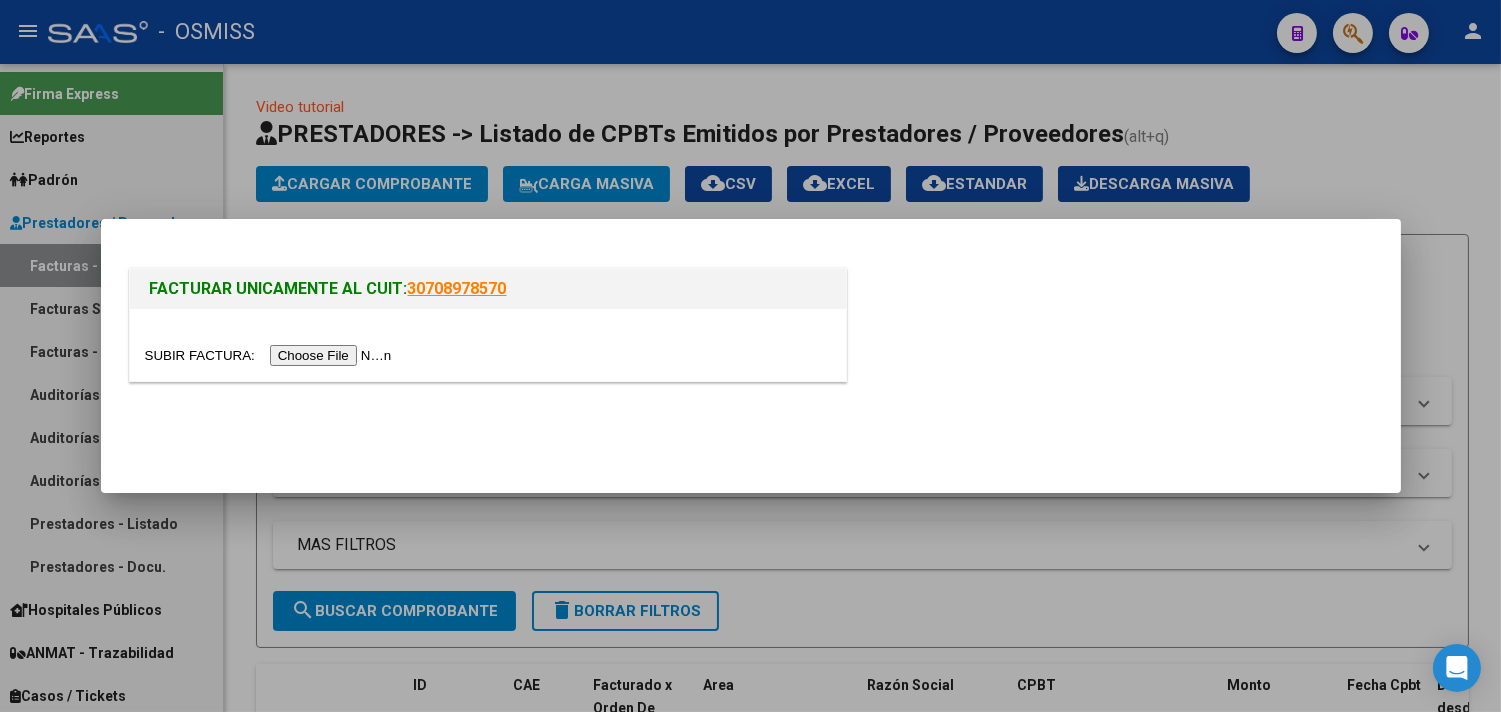 click at bounding box center [271, 355] 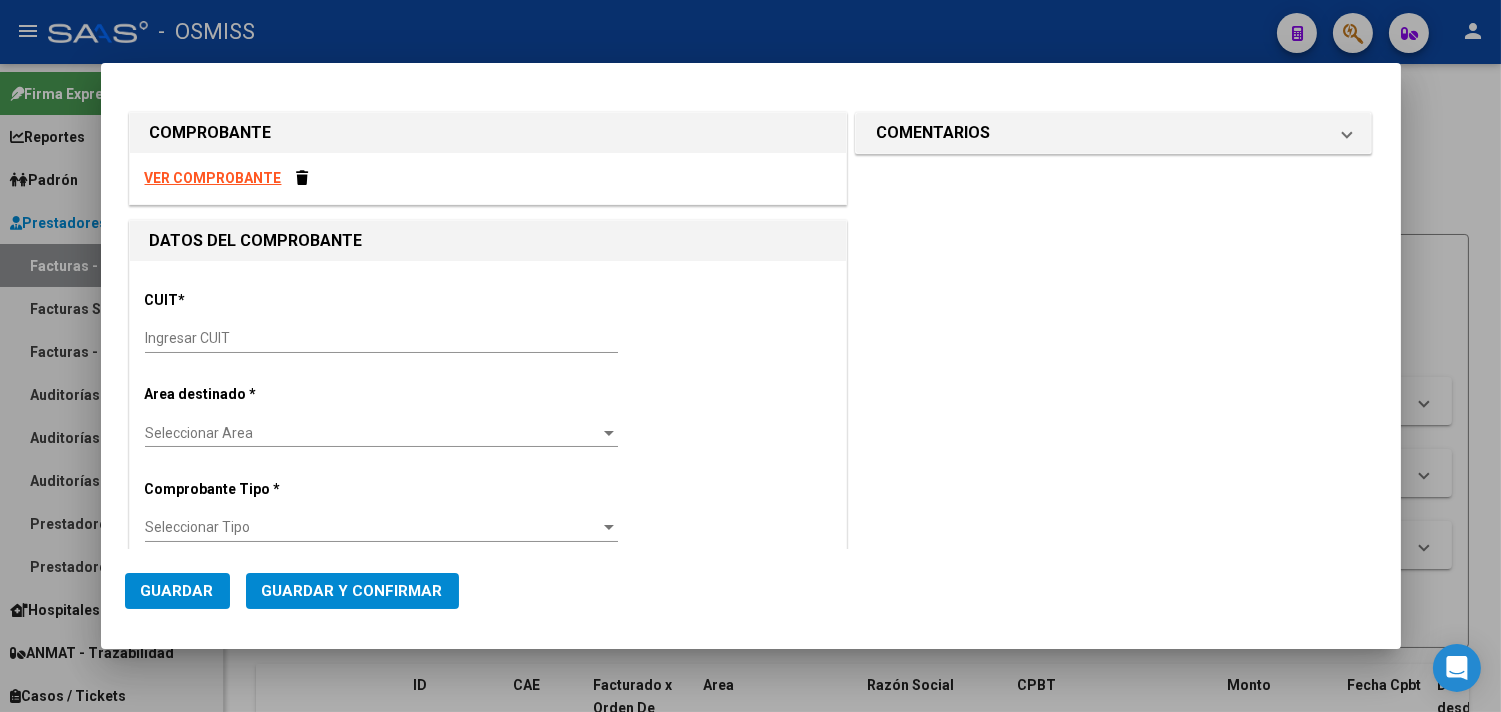 click on "Ingresar CUIT" at bounding box center [381, 338] 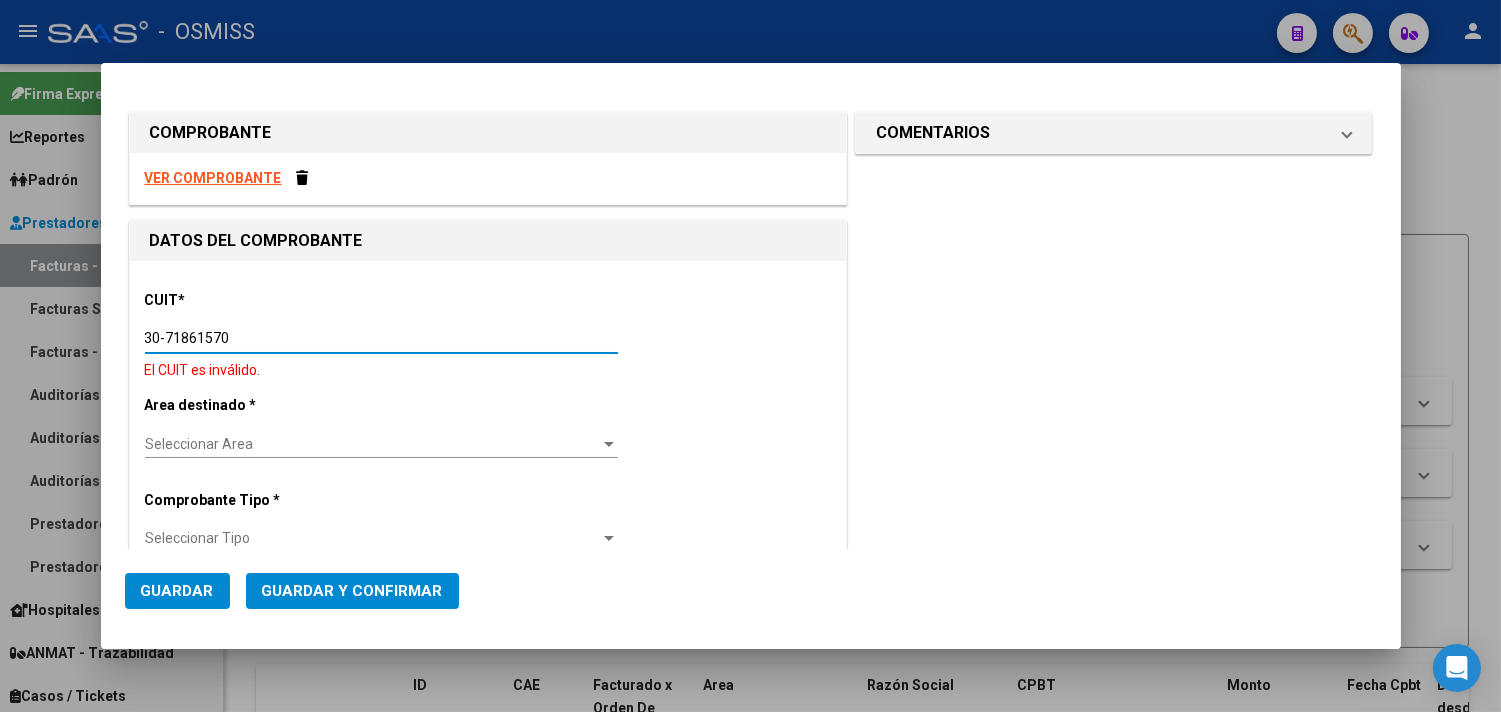 type on "30-71861570-0" 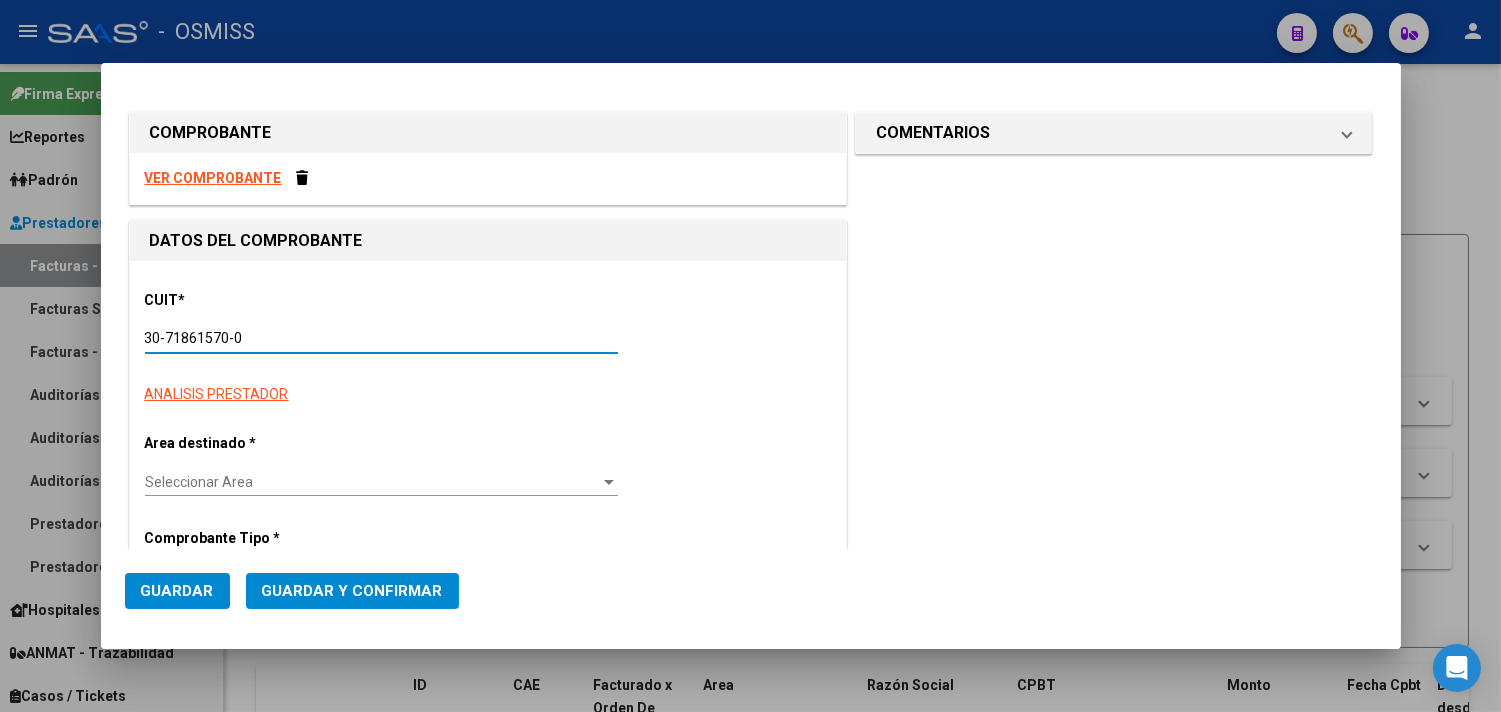 type on "42" 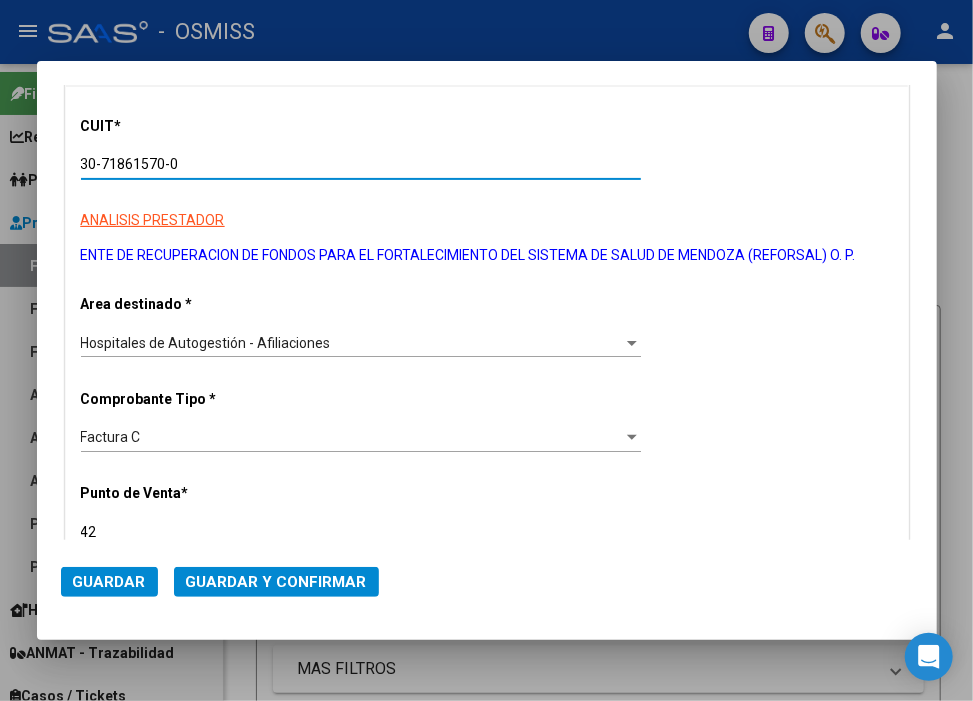 type on "30-71861570-0" 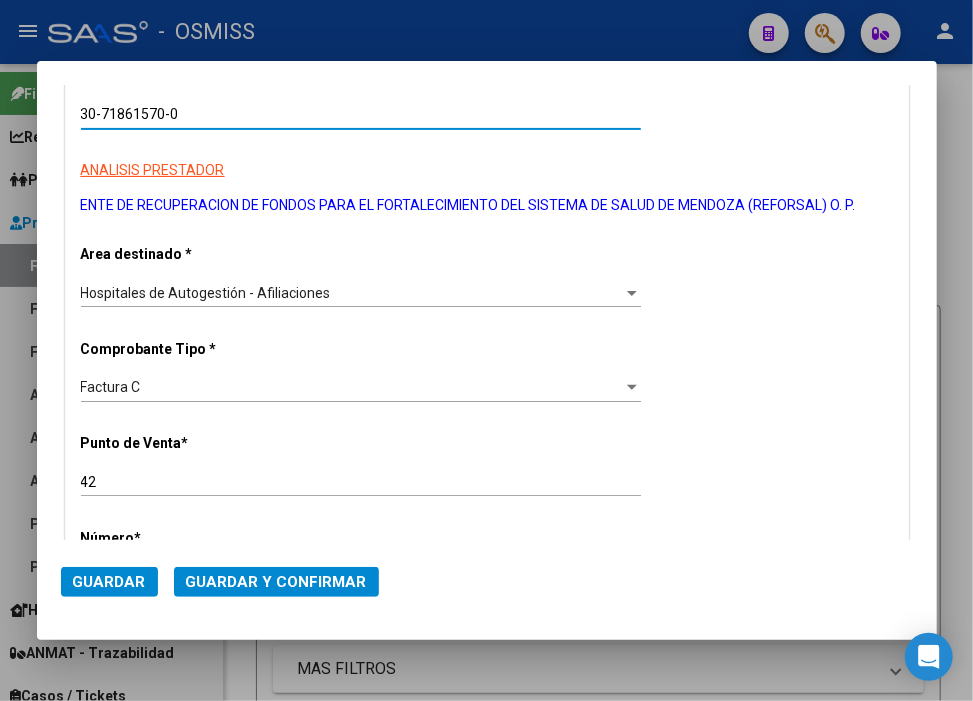 click on "42 Ingresar el Nro." 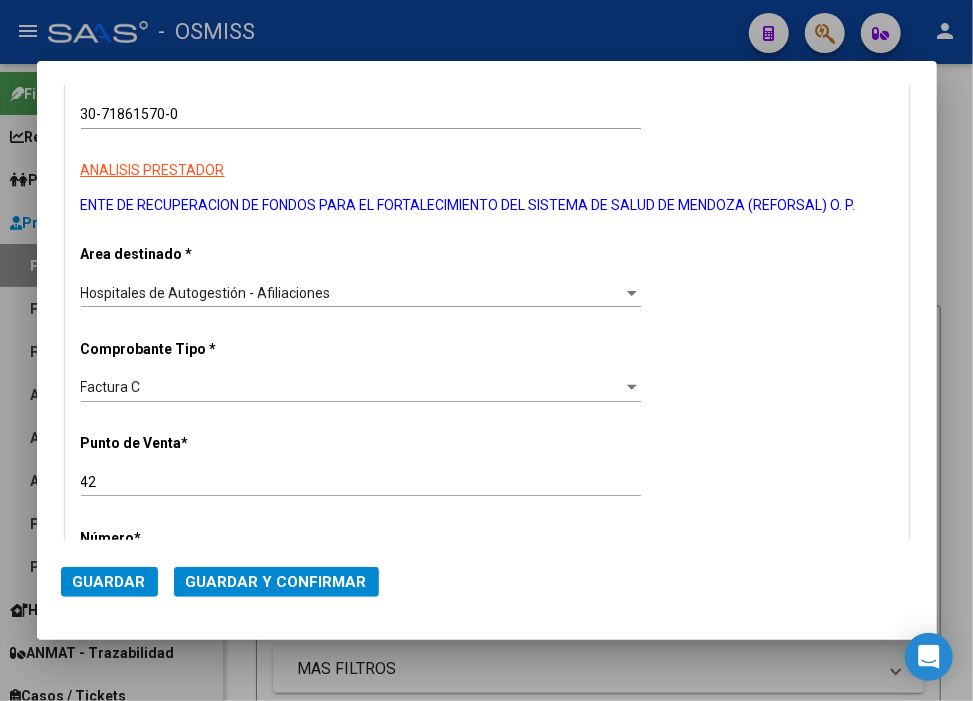 click on "Factura C Seleccionar Tipo" at bounding box center [361, 388] 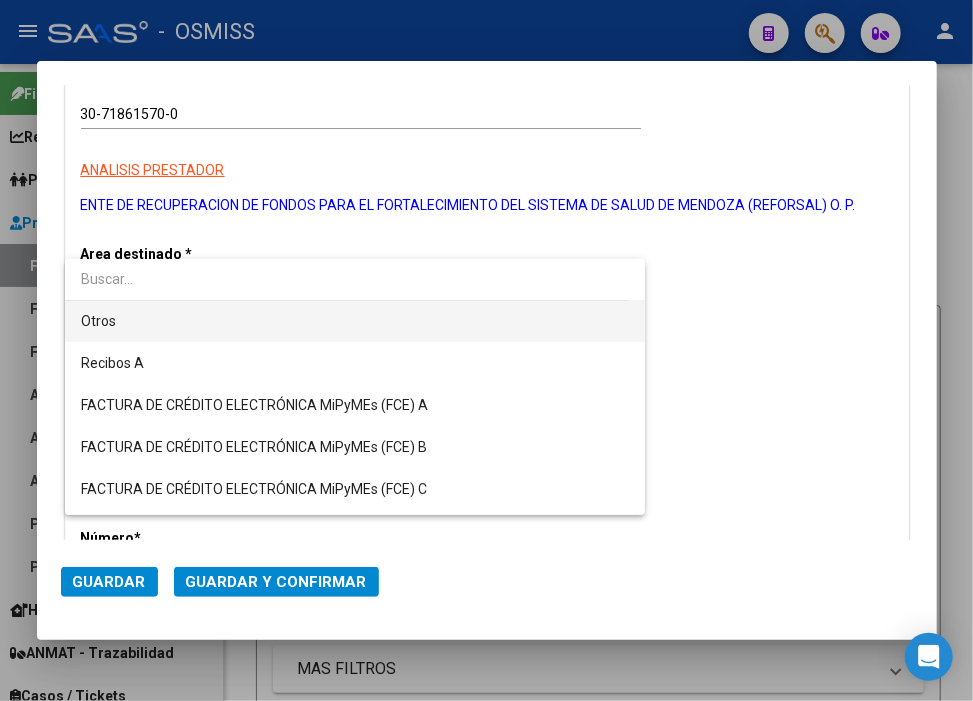 click on "Otros" at bounding box center (355, 321) 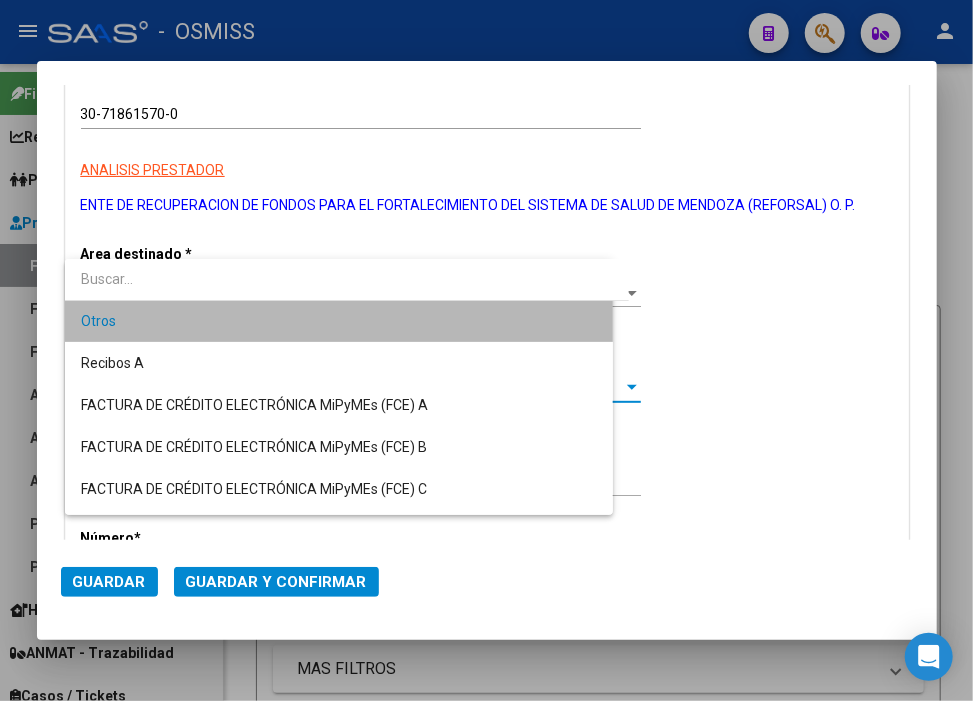 scroll, scrollTop: 462, scrollLeft: 0, axis: vertical 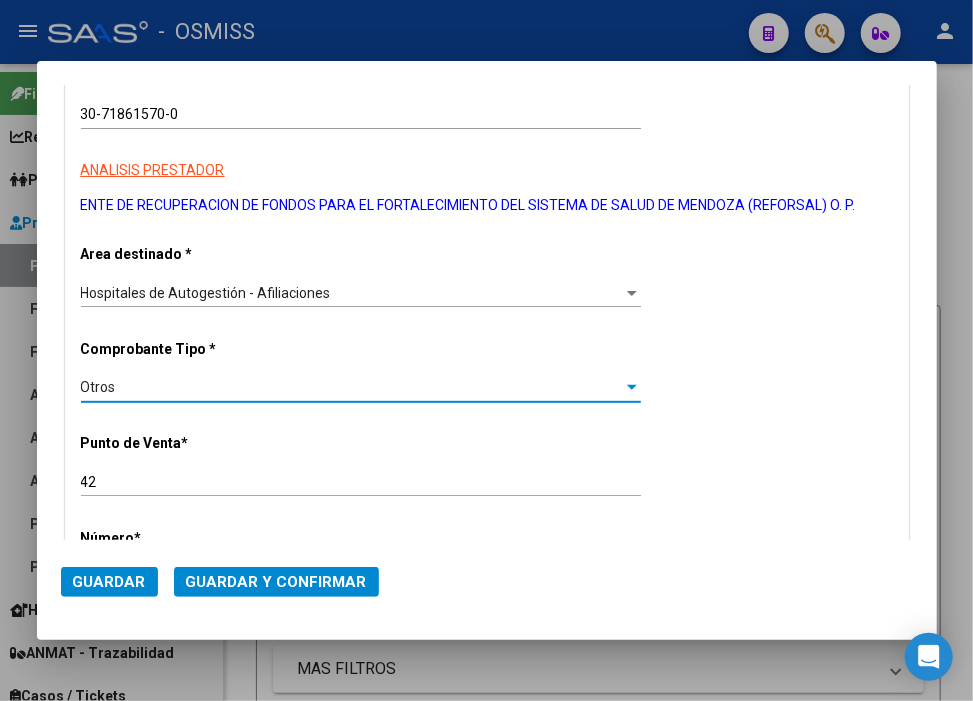 drag, startPoint x: 123, startPoint y: 483, endPoint x: -58, endPoint y: 482, distance: 181.00276 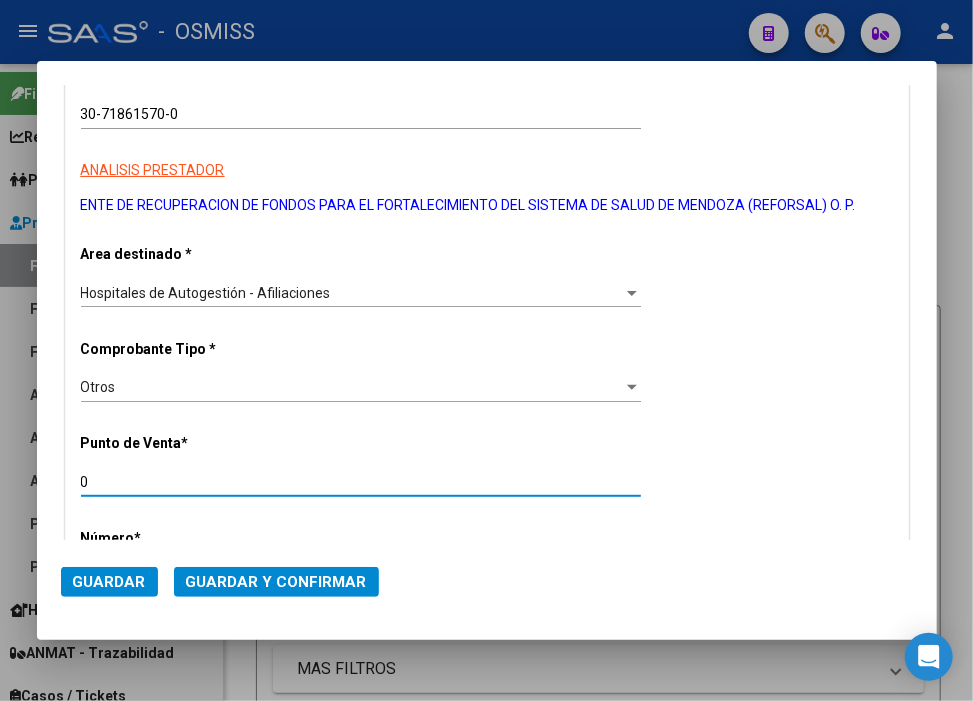 scroll, scrollTop: 555, scrollLeft: 0, axis: vertical 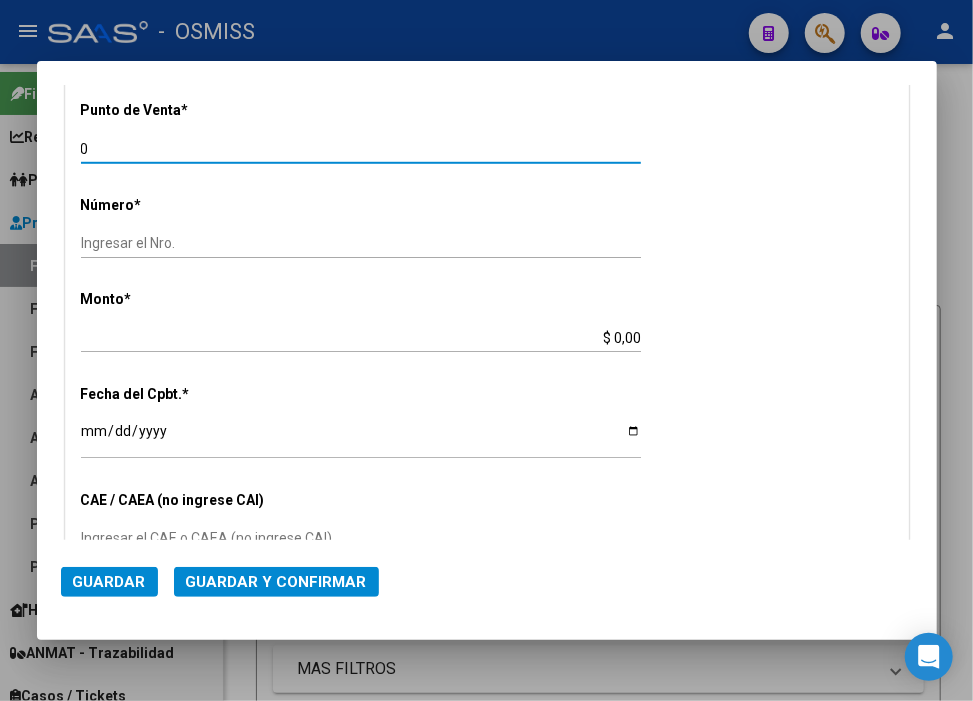 type on "0" 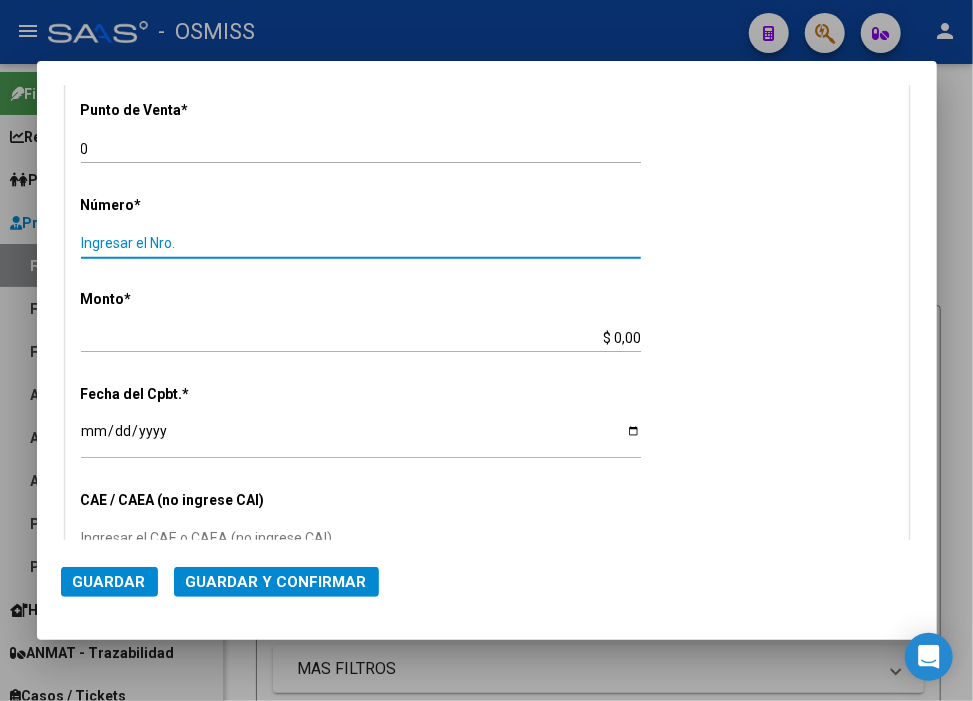 click on "Ingresar el Nro." at bounding box center [361, 243] 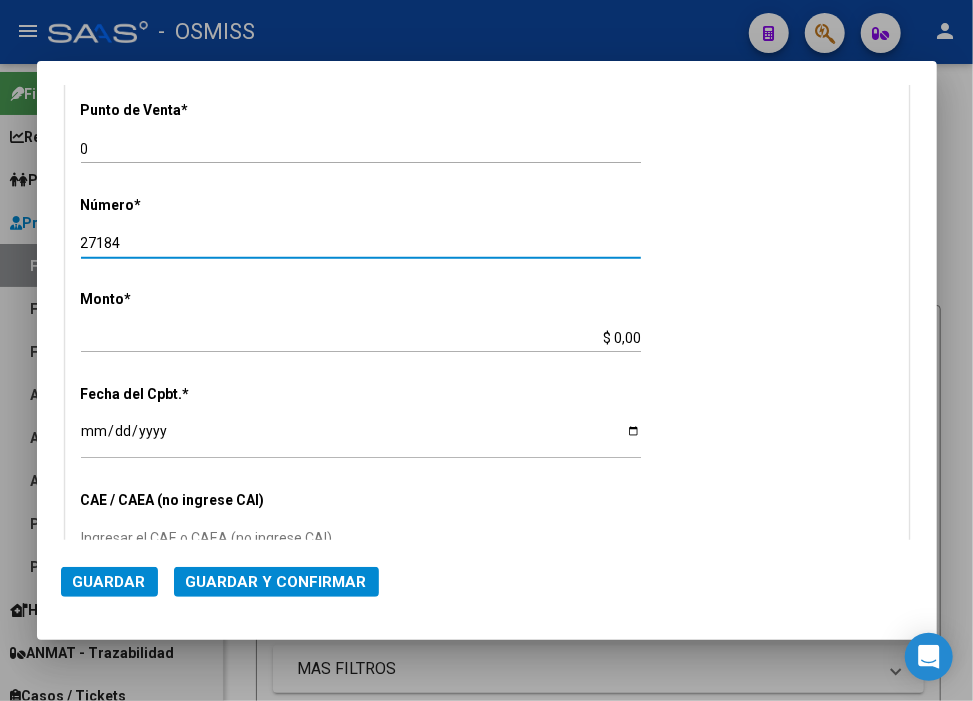 type on "27184" 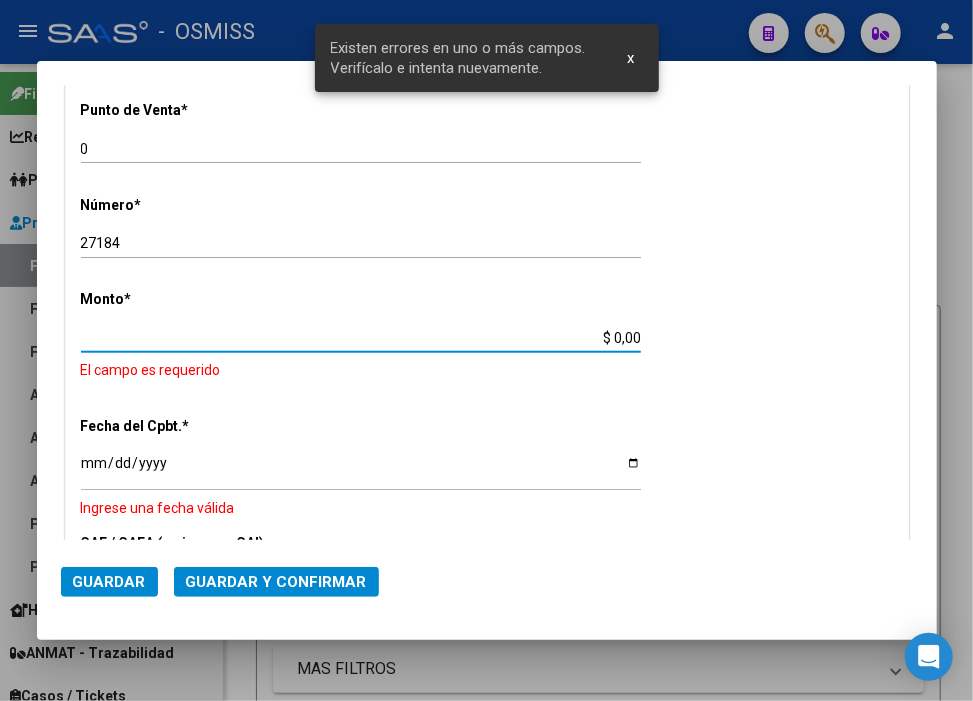 scroll, scrollTop: 572, scrollLeft: 0, axis: vertical 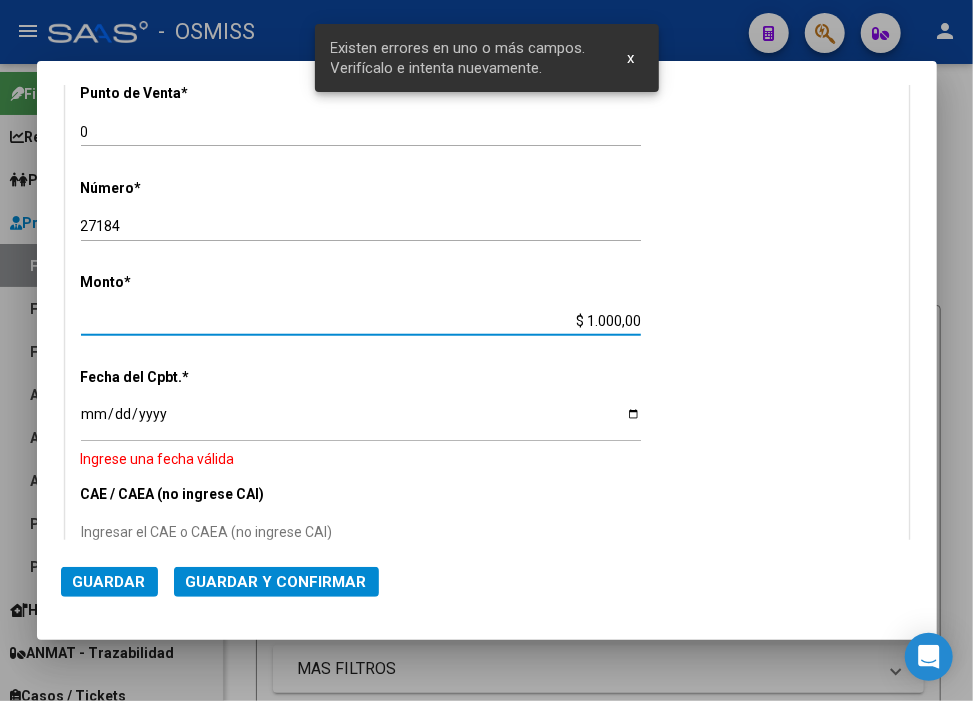 type on "$ 10.000,00" 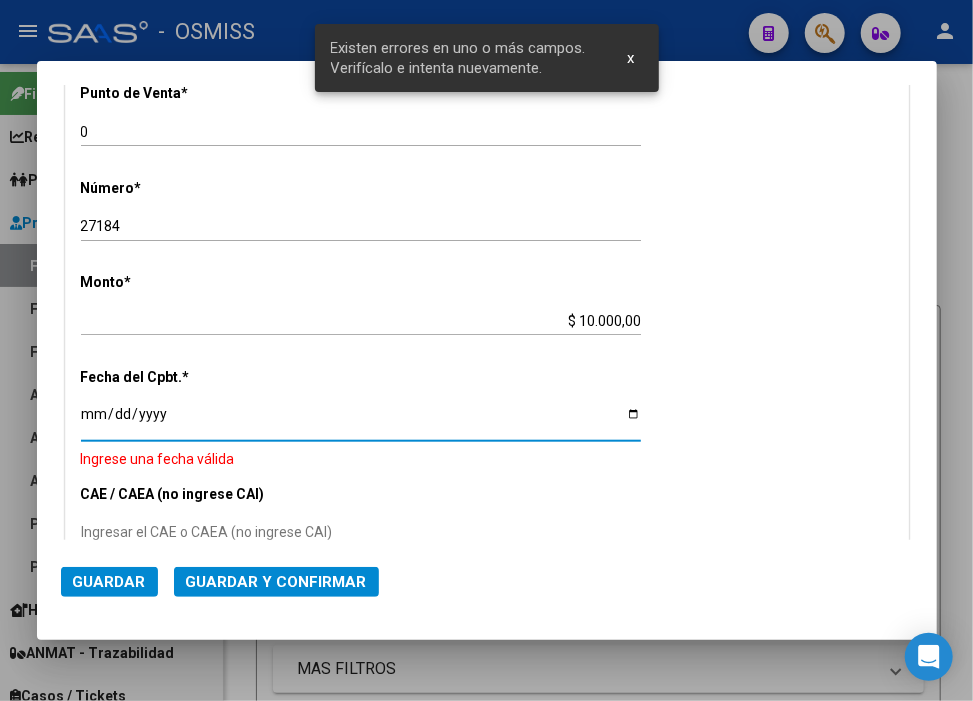 click on "Ingresar la fecha" at bounding box center [361, 421] 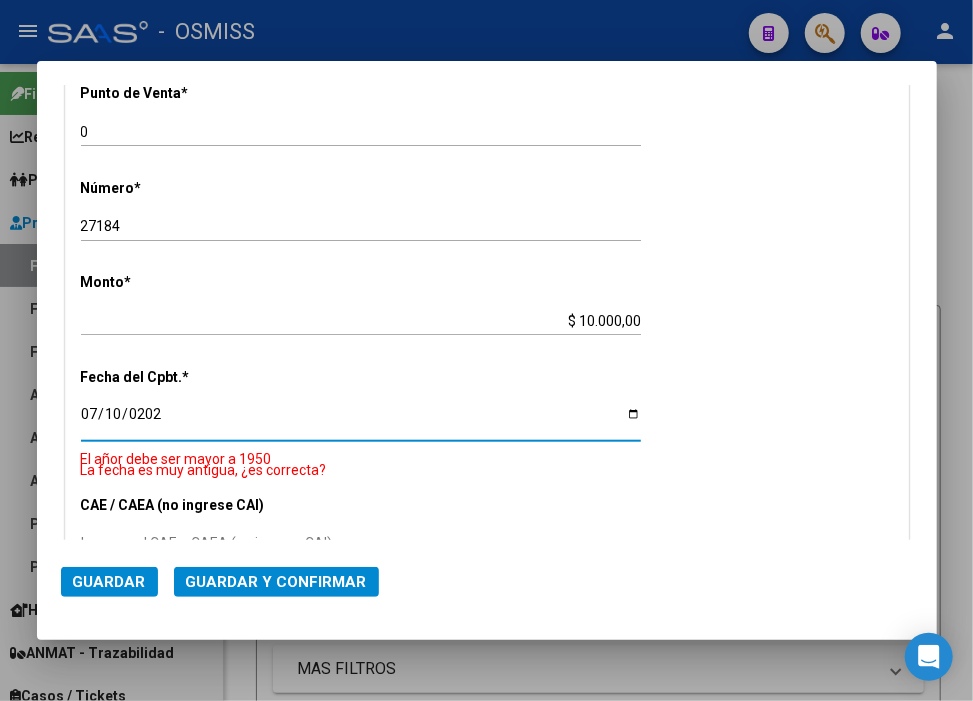 type on "[DATE]" 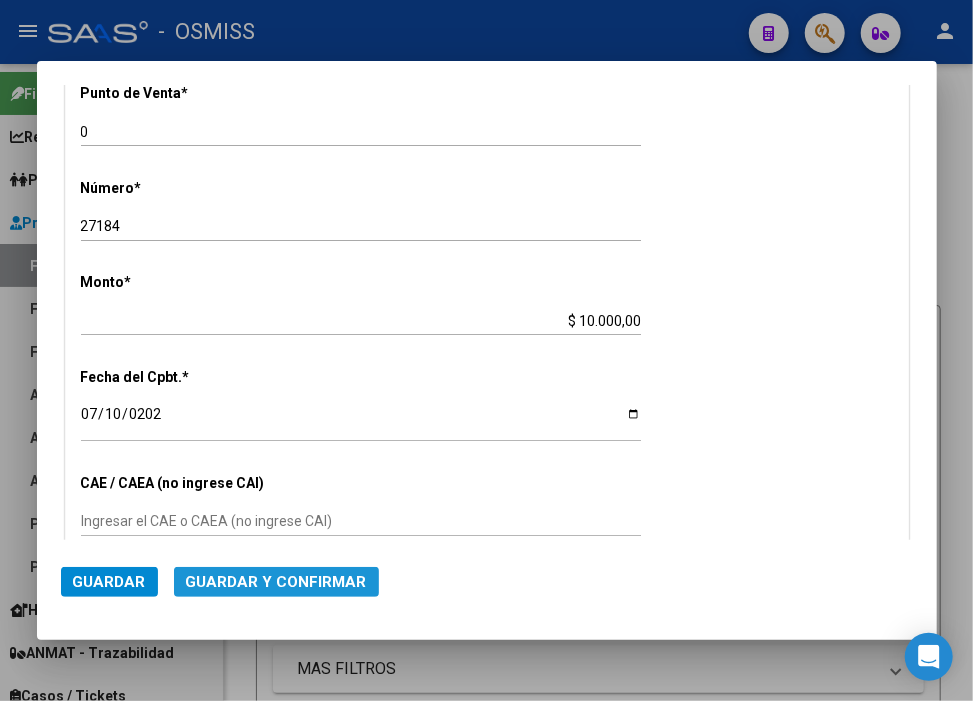 click on "Guardar y Confirmar" 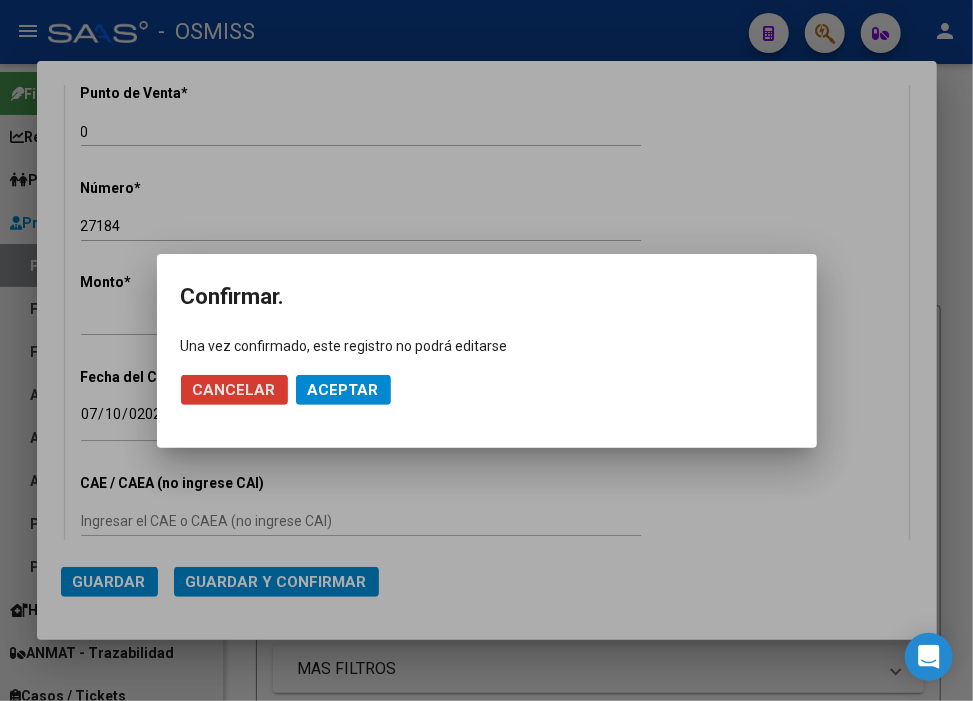 click on "Aceptar" 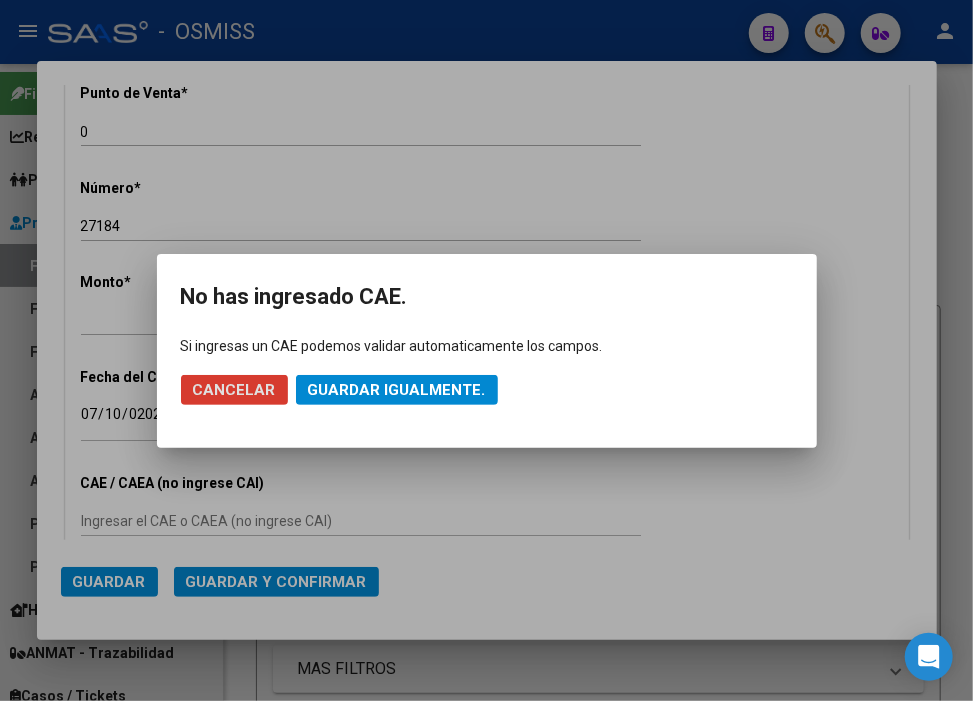 click on "Guardar igualmente." 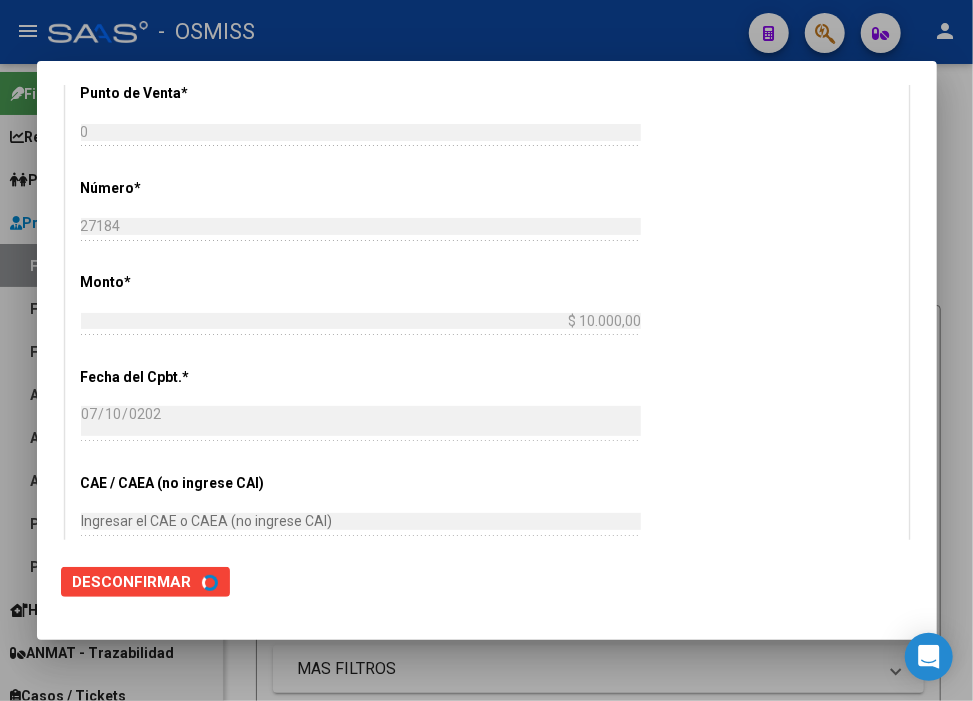 scroll, scrollTop: 0, scrollLeft: 0, axis: both 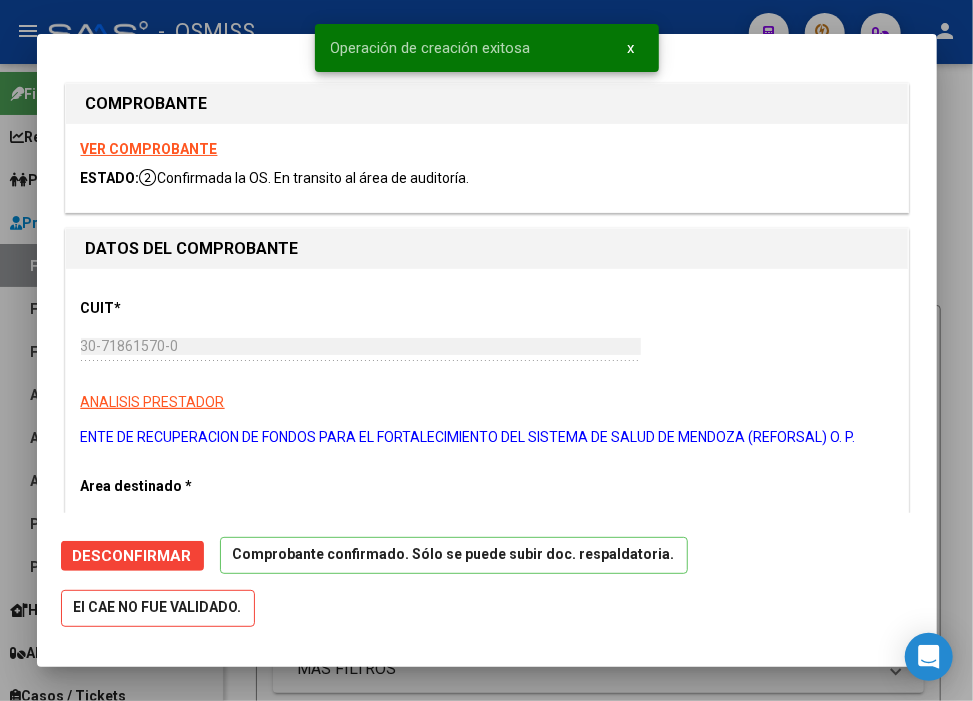 type on "[DATE]" 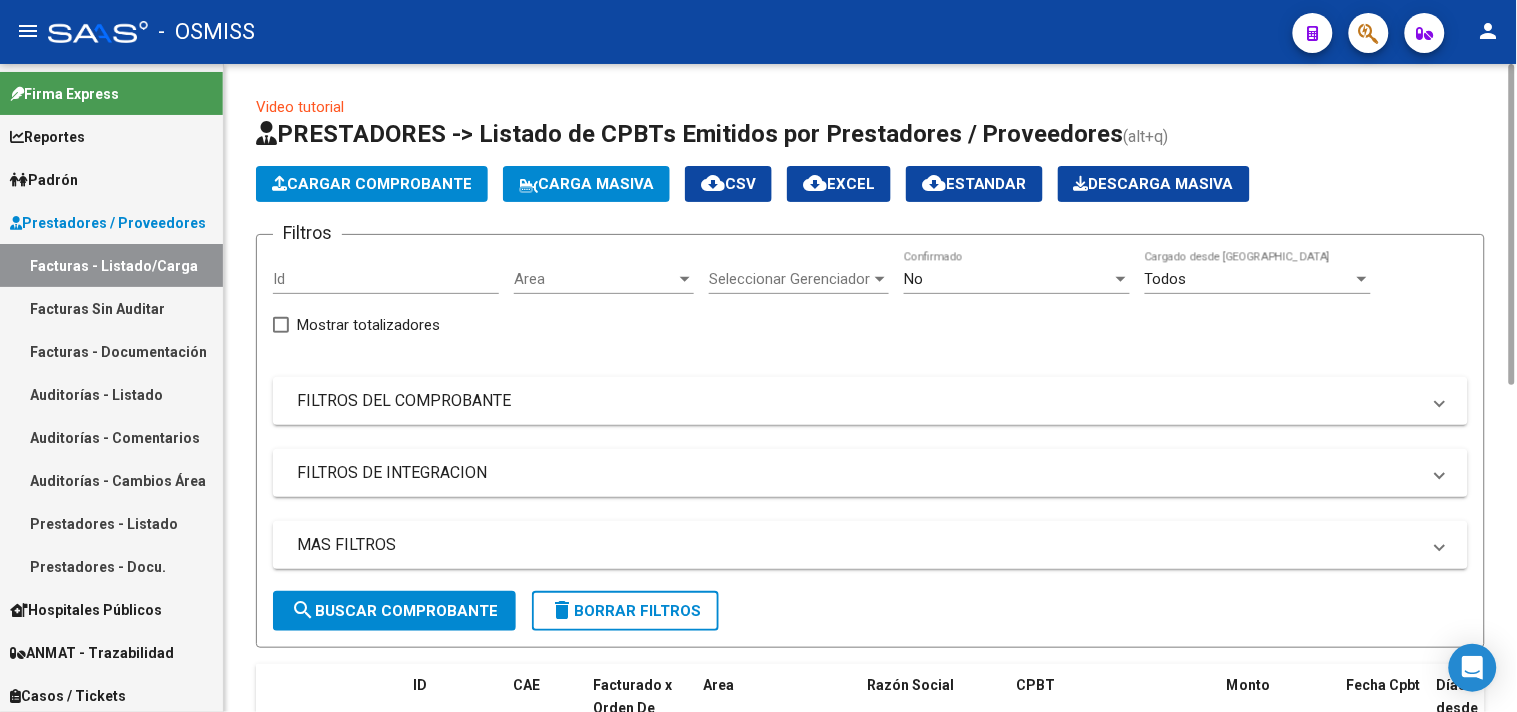 click on "Cargar Comprobante" 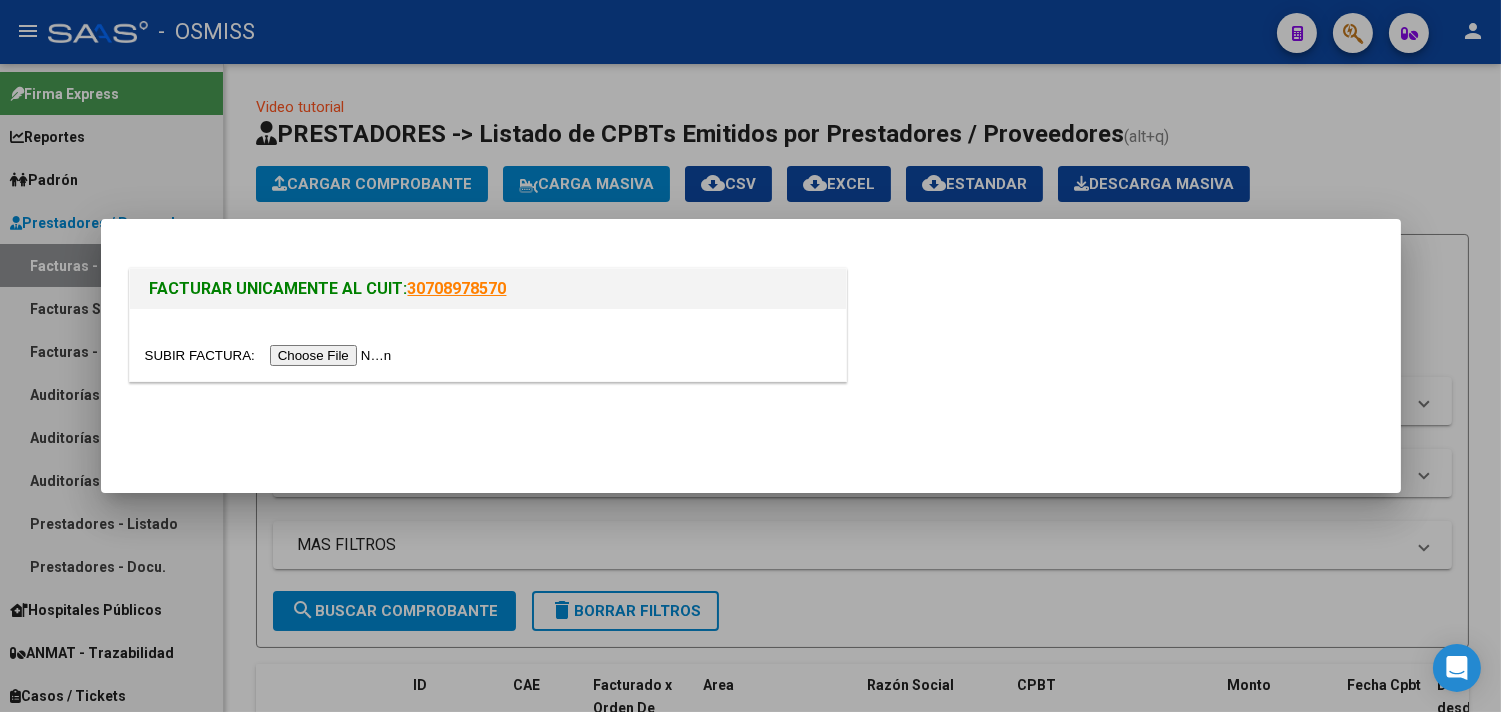 click at bounding box center (271, 355) 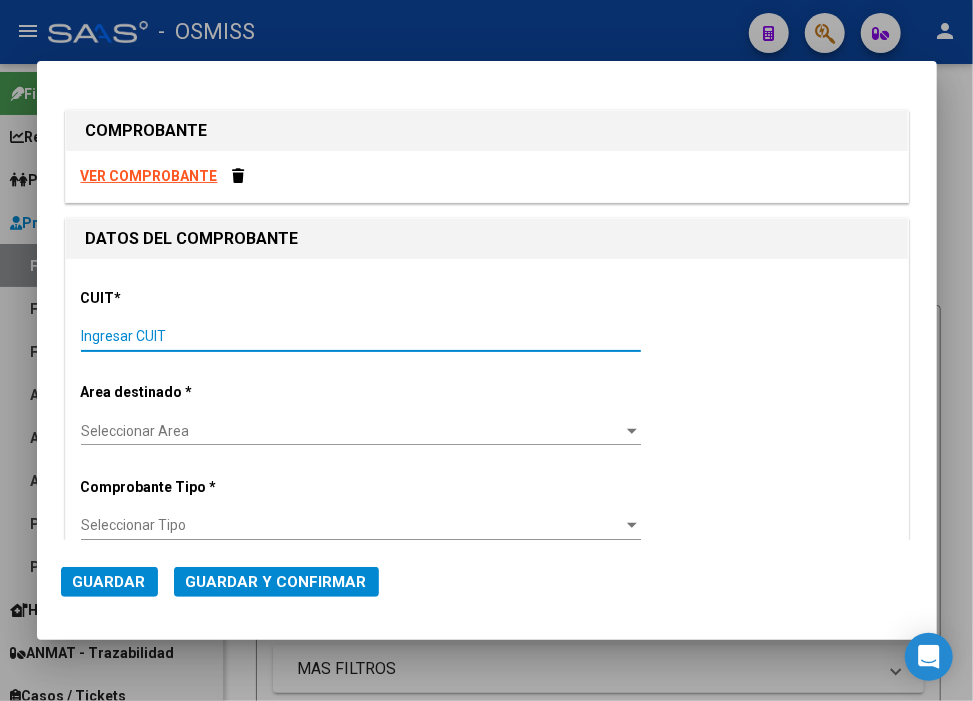 click on "Ingresar CUIT" at bounding box center (361, 336) 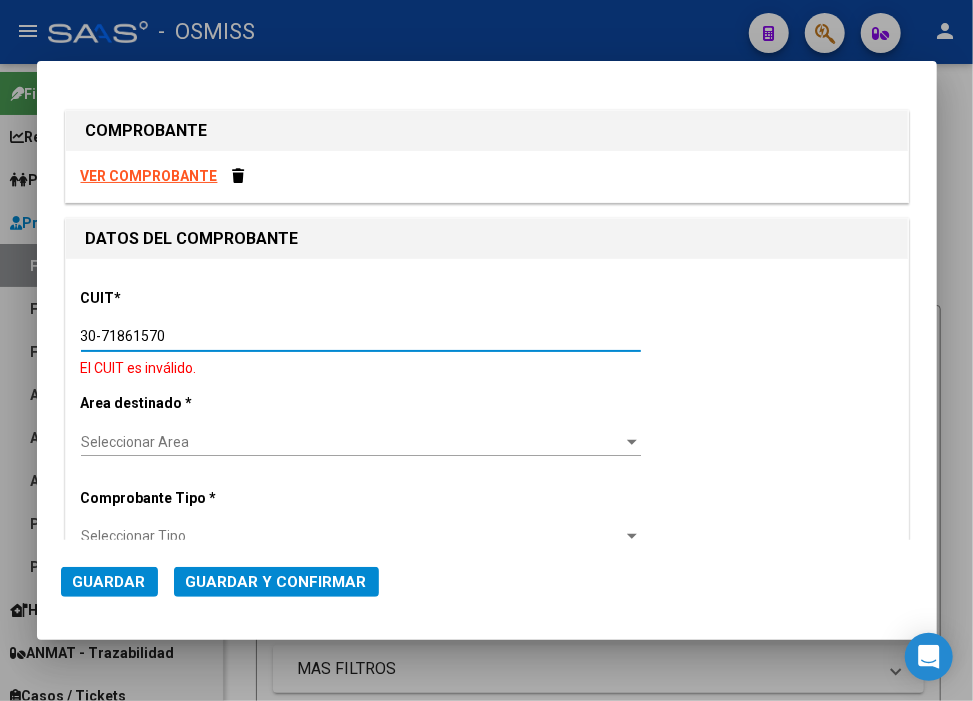 type on "30-71861570-0" 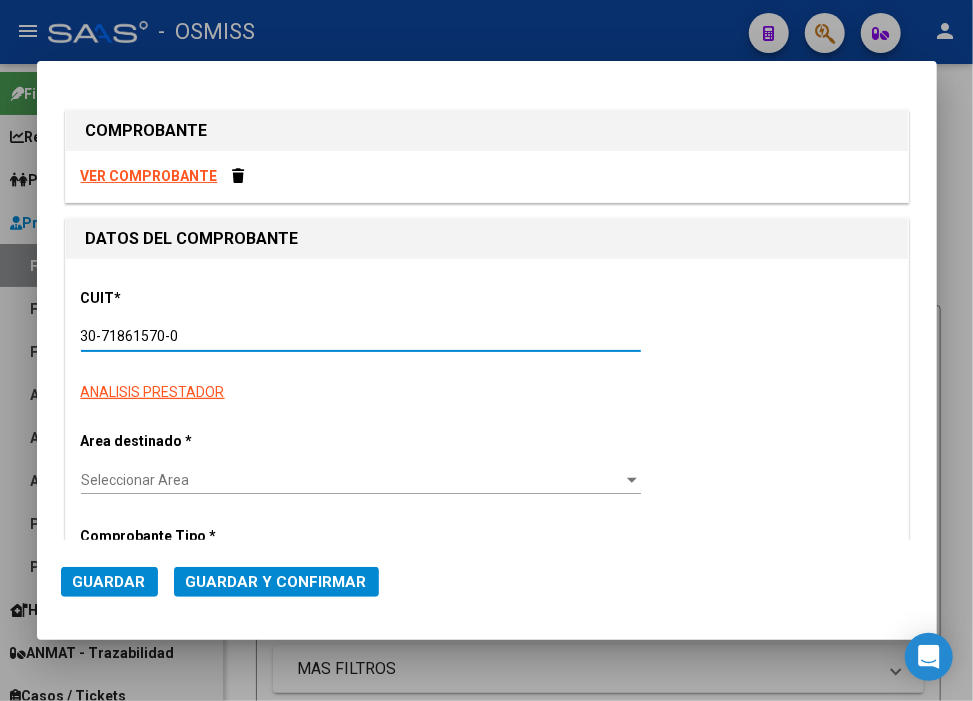type on "0" 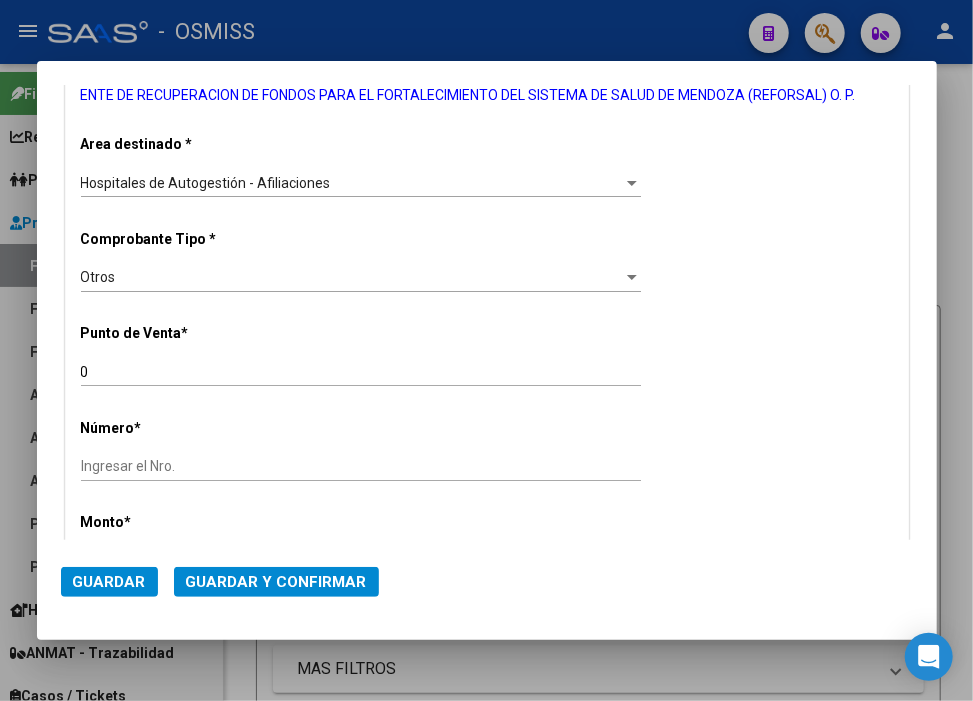 scroll, scrollTop: 333, scrollLeft: 0, axis: vertical 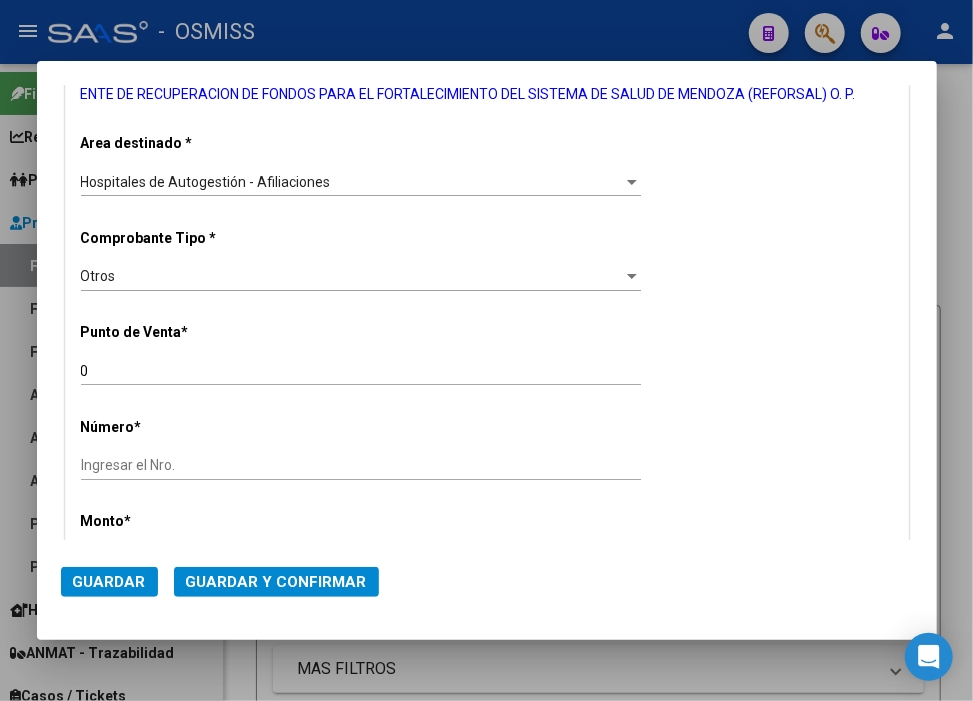 type on "30-71861570-0" 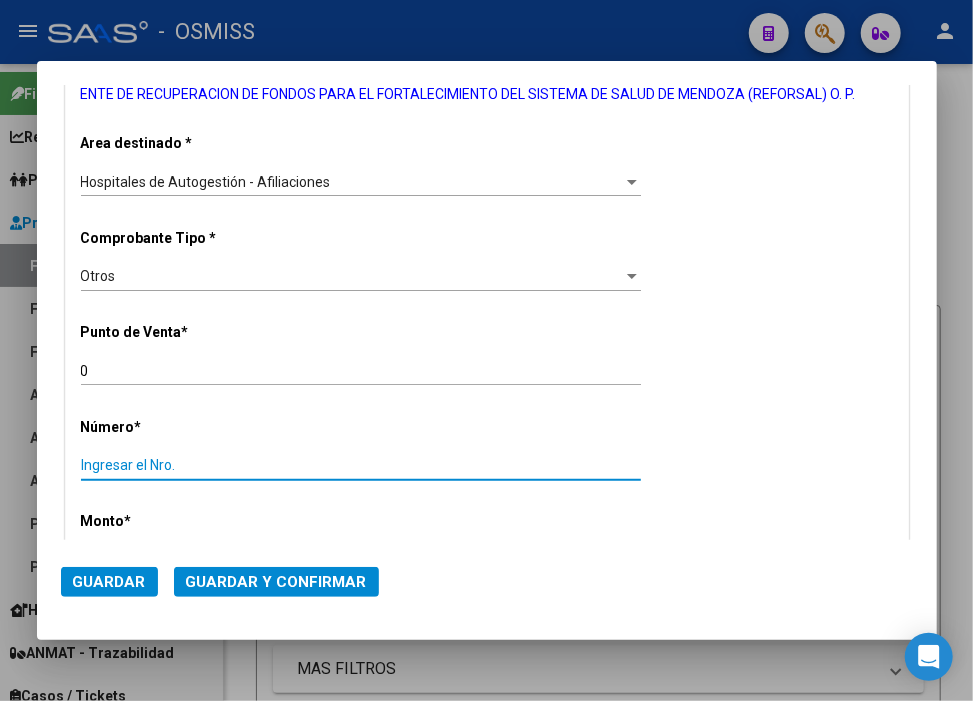 paste on "27185" 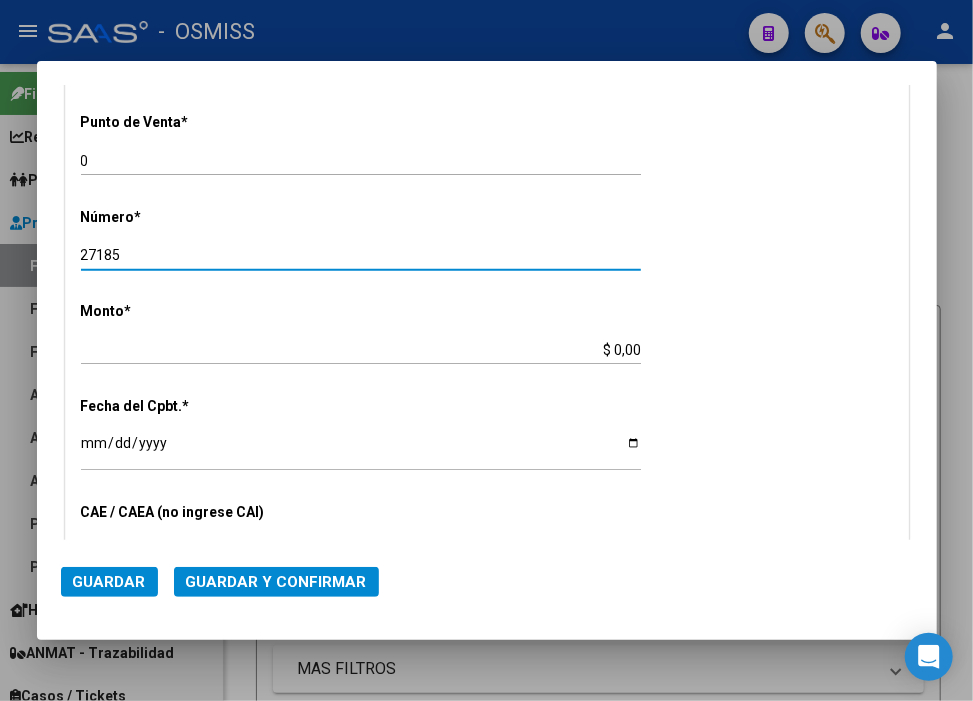 scroll, scrollTop: 555, scrollLeft: 0, axis: vertical 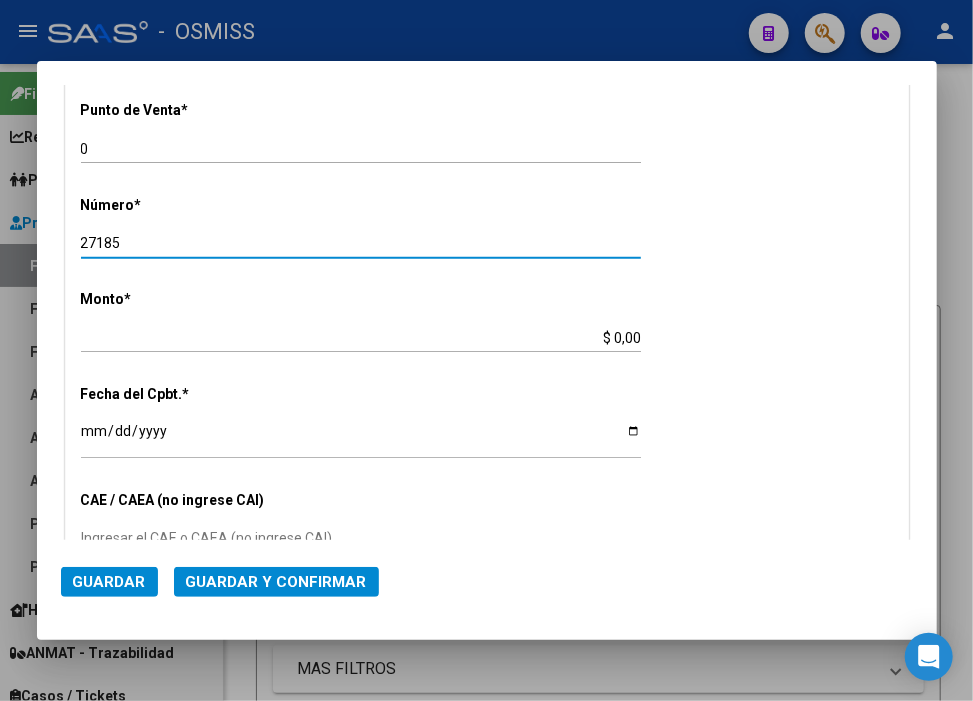 type on "27185" 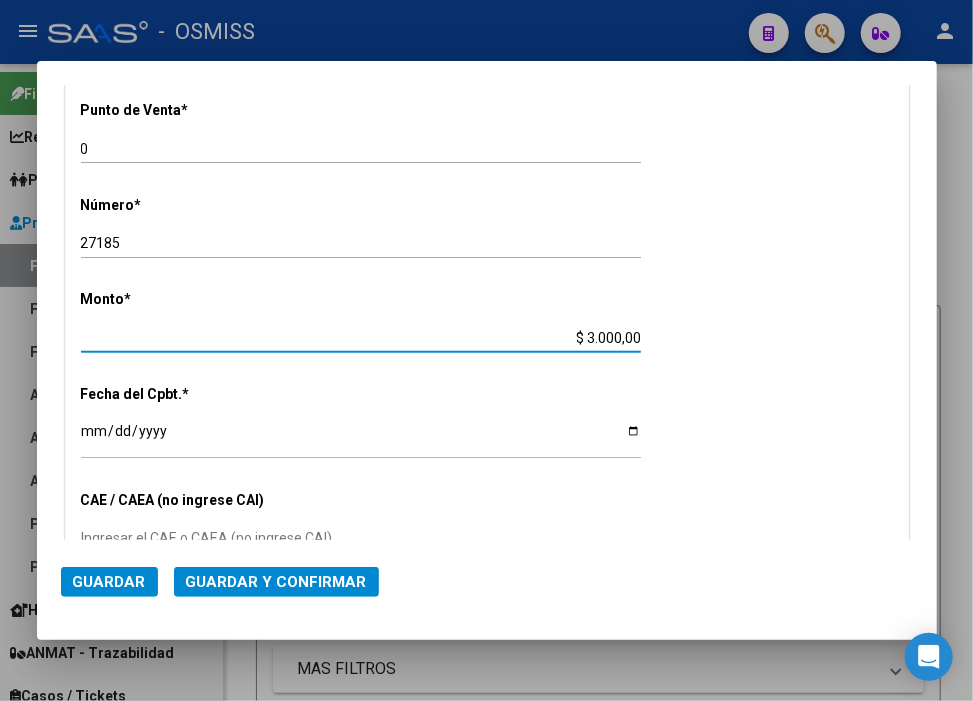 type on "$ 30.000,00" 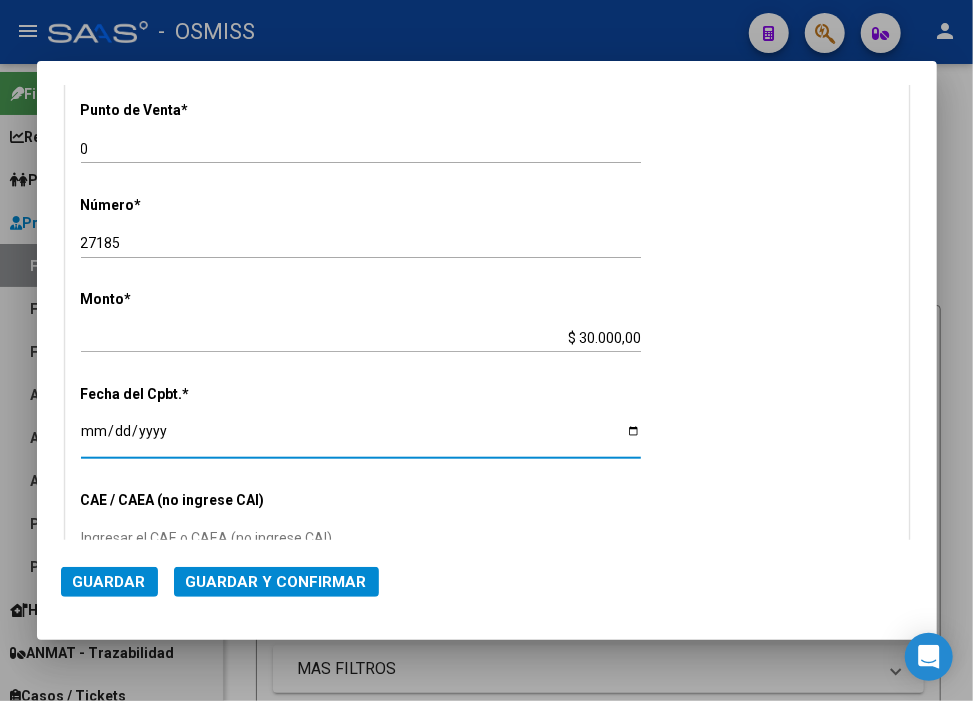 click on "Ingresar la fecha" at bounding box center (361, 438) 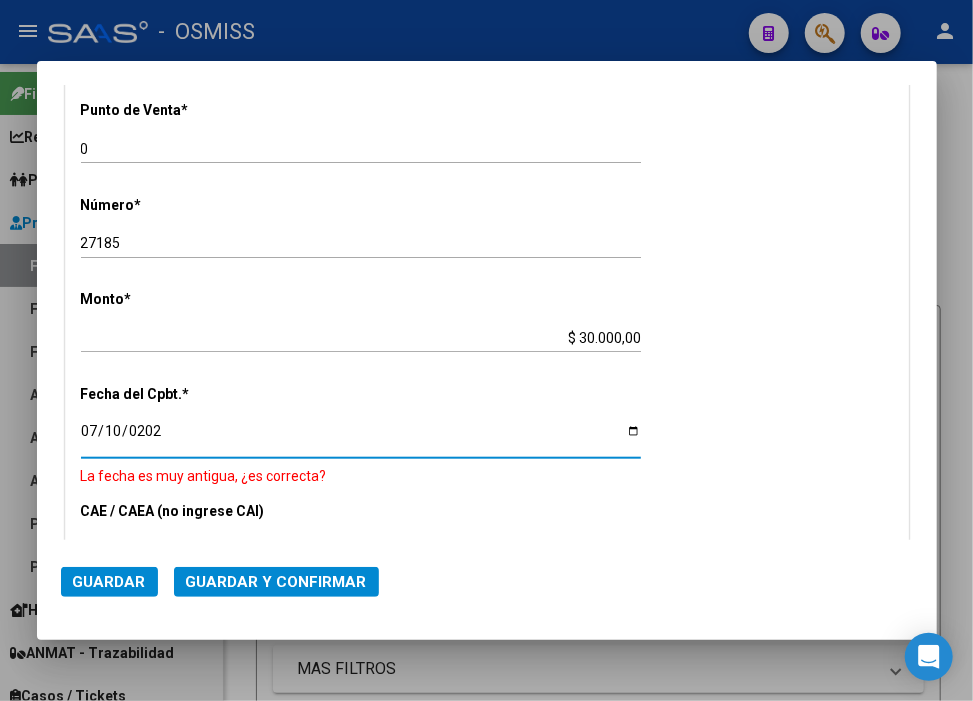 type on "[DATE]" 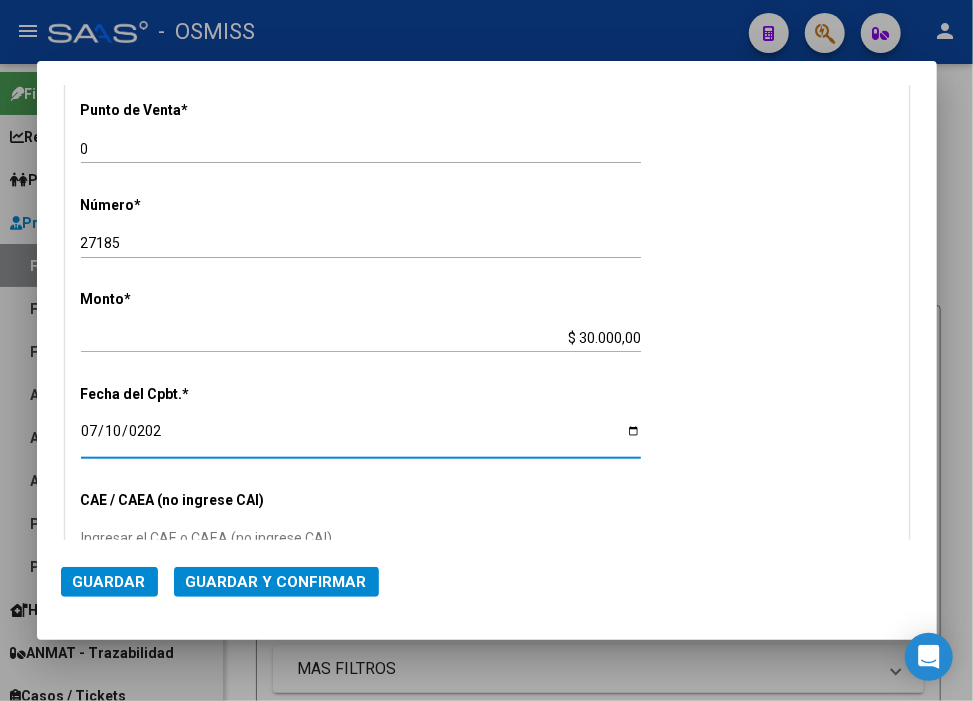 click on "Guardar Guardar y Confirmar" 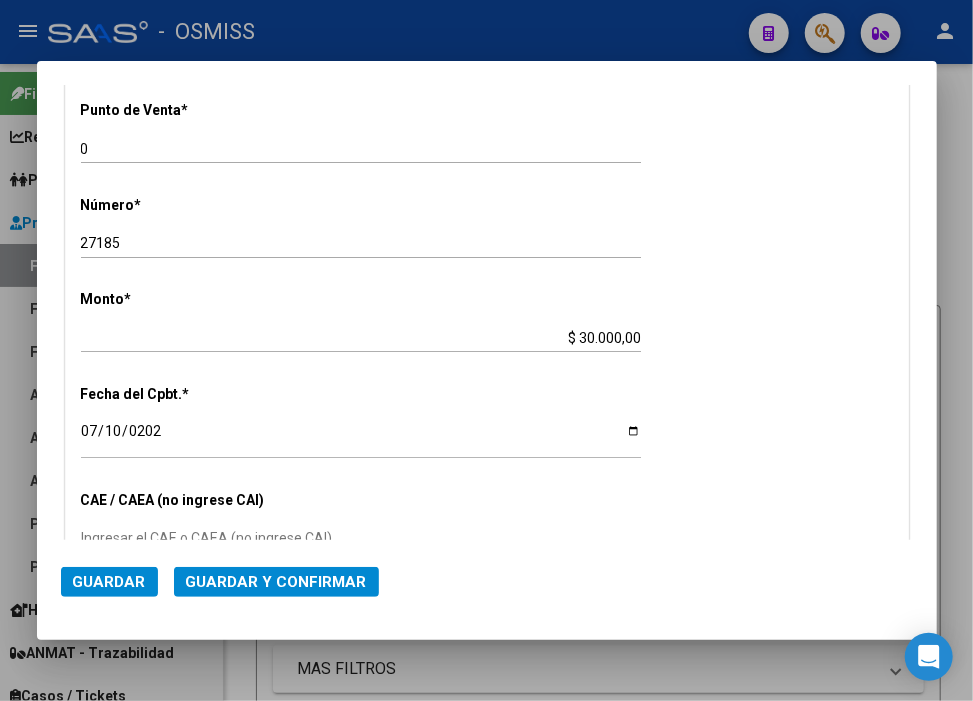 click on "Guardar y Confirmar" 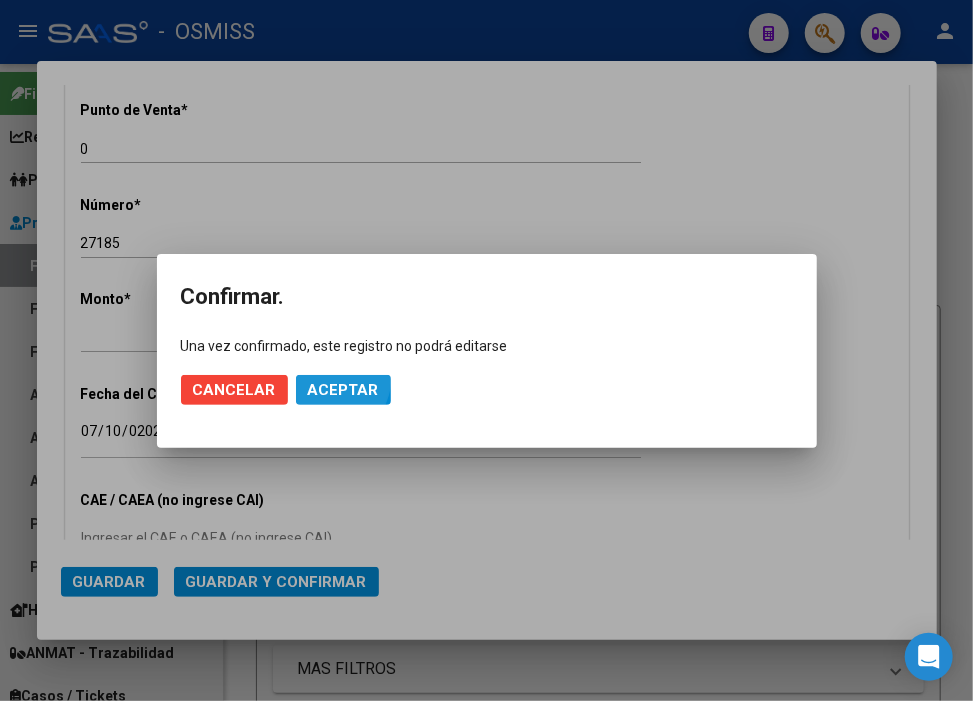 click on "Aceptar" 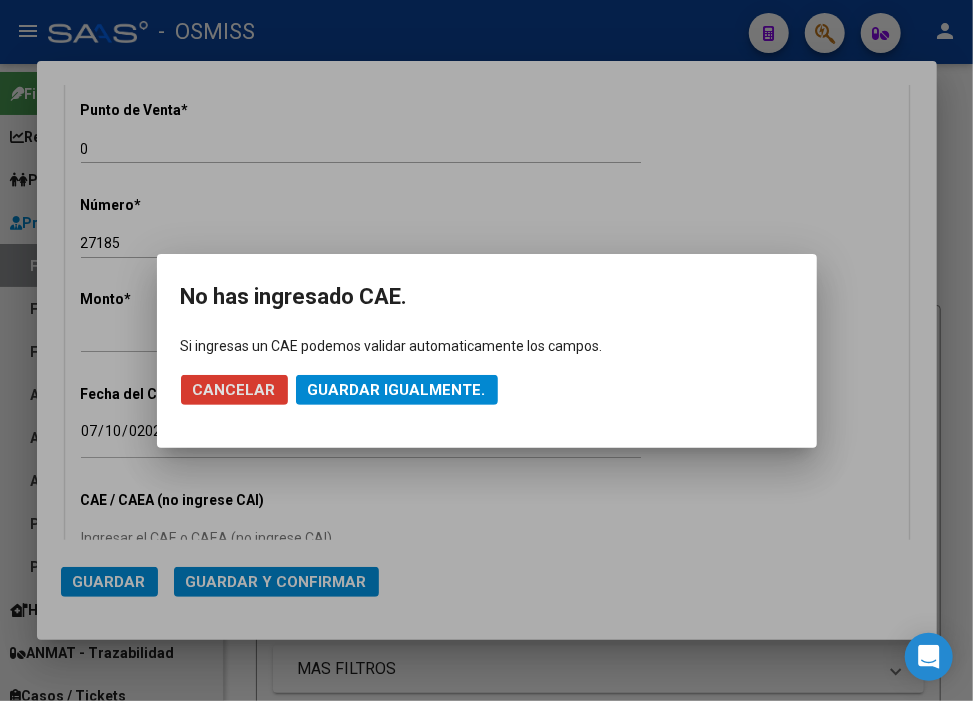 click on "Guardar igualmente." 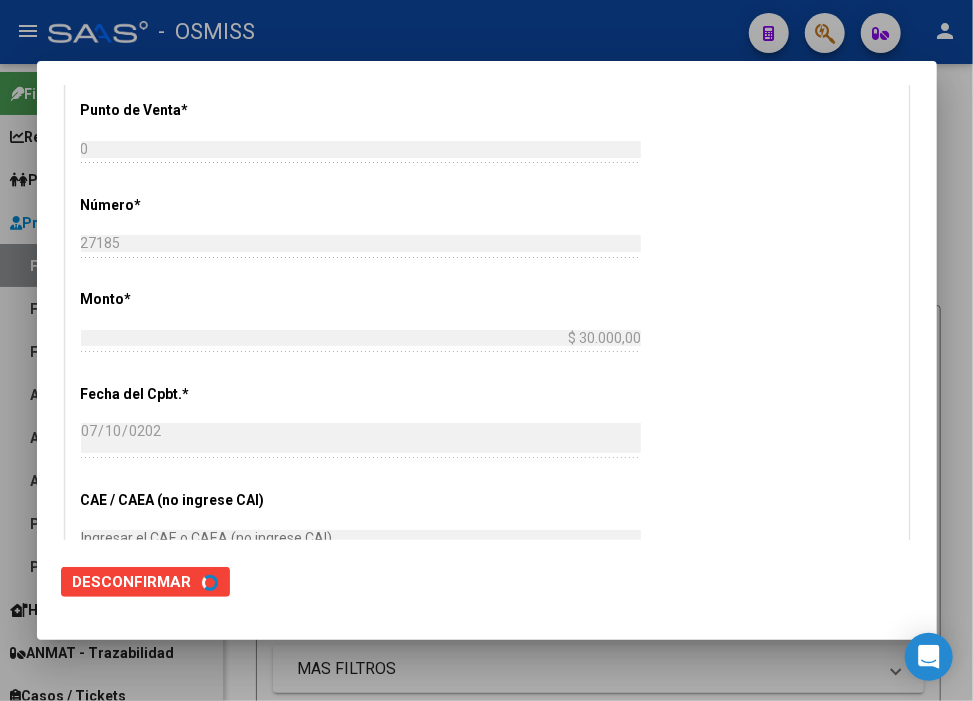 scroll, scrollTop: 0, scrollLeft: 0, axis: both 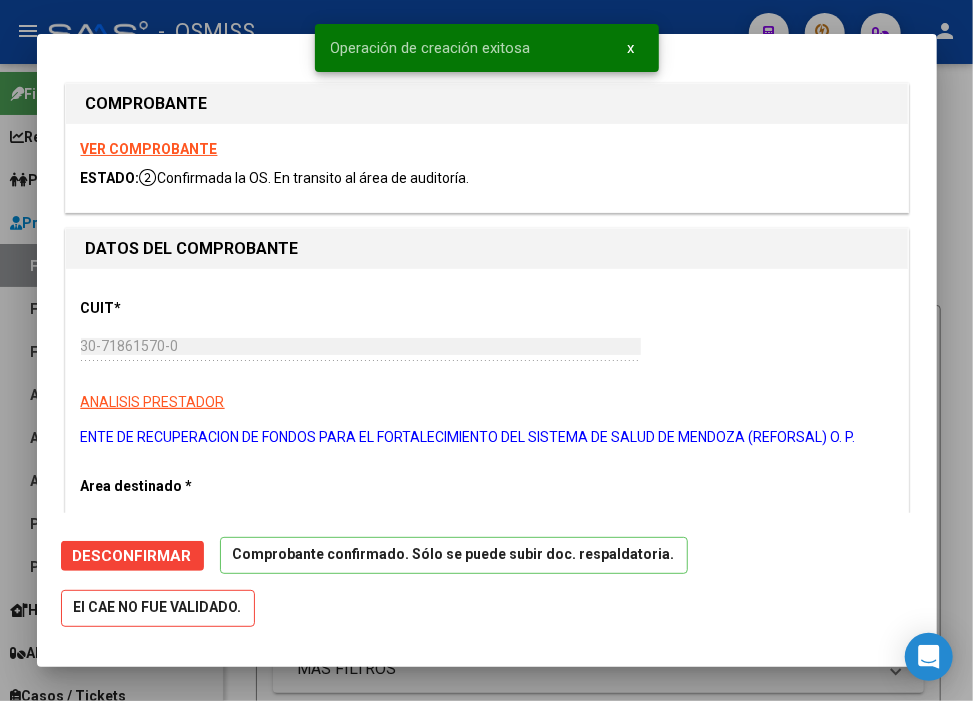 type on "[DATE]" 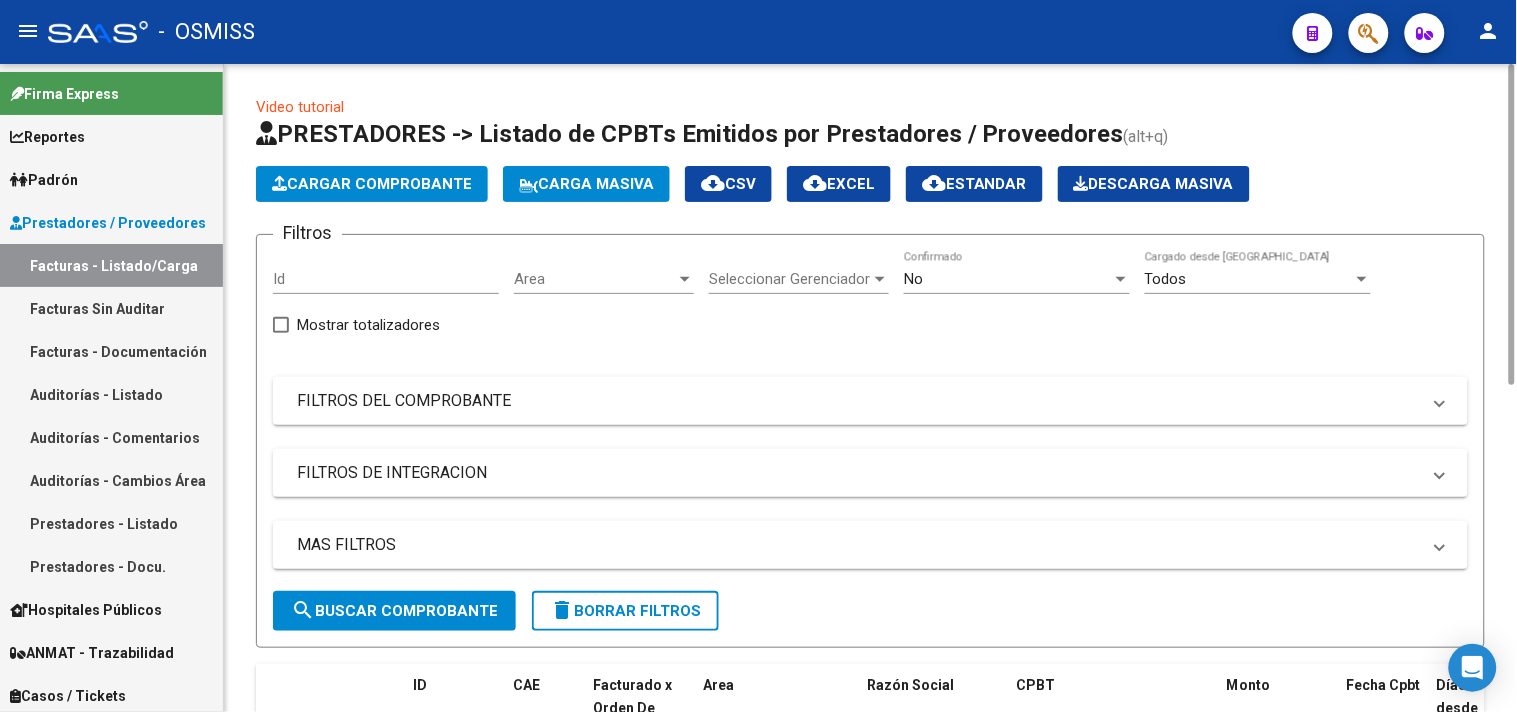 click on "Cargar Comprobante" 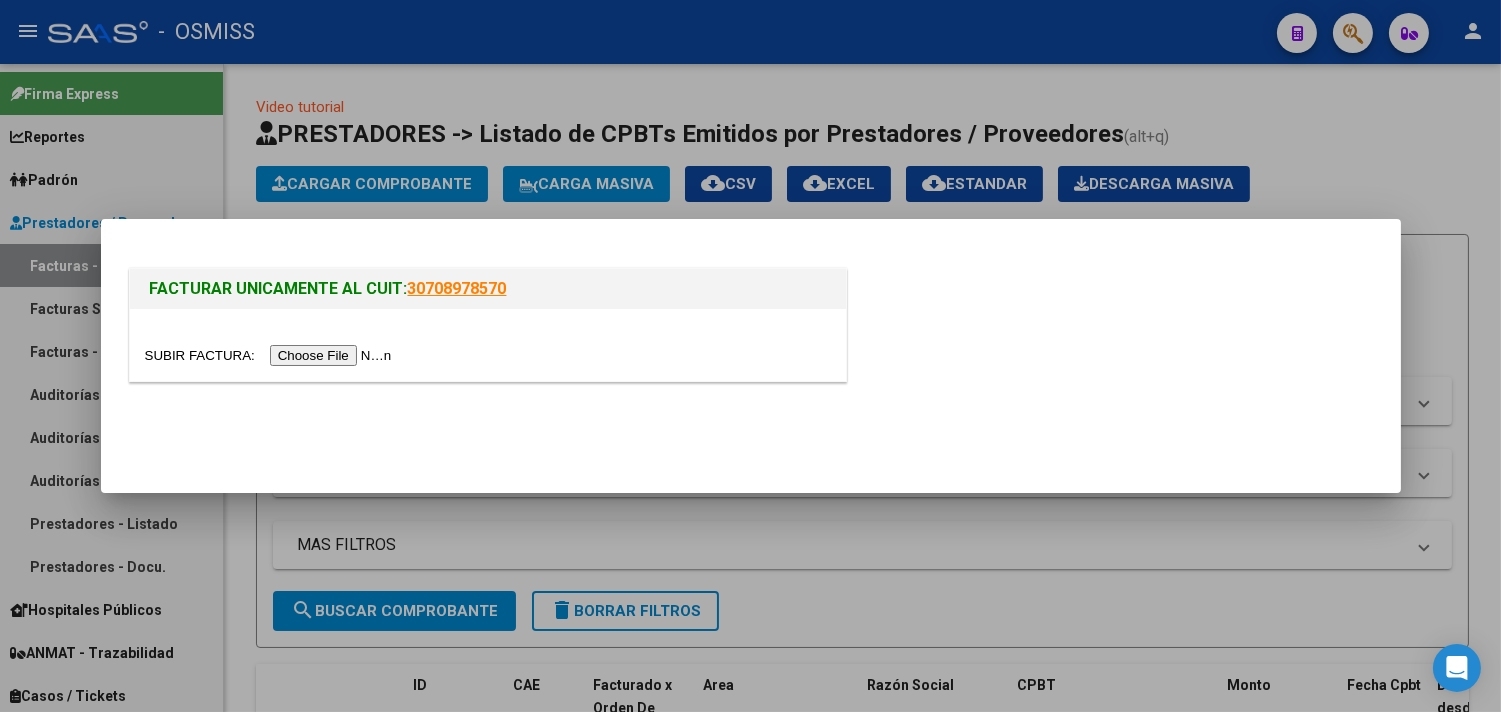 click at bounding box center (271, 355) 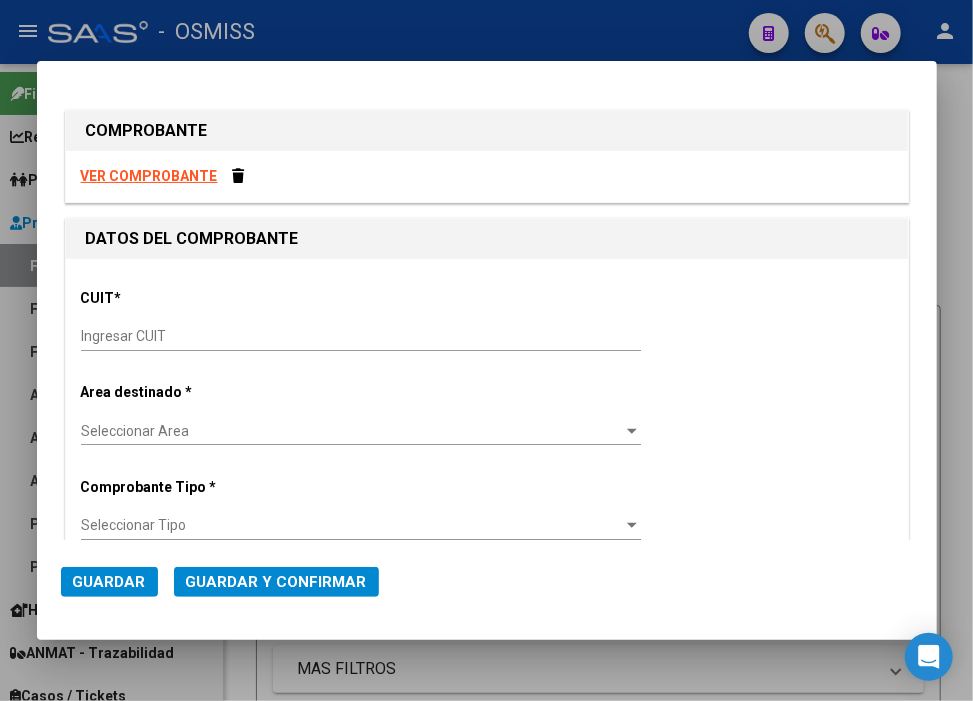 click on "Ingresar CUIT" at bounding box center (361, 336) 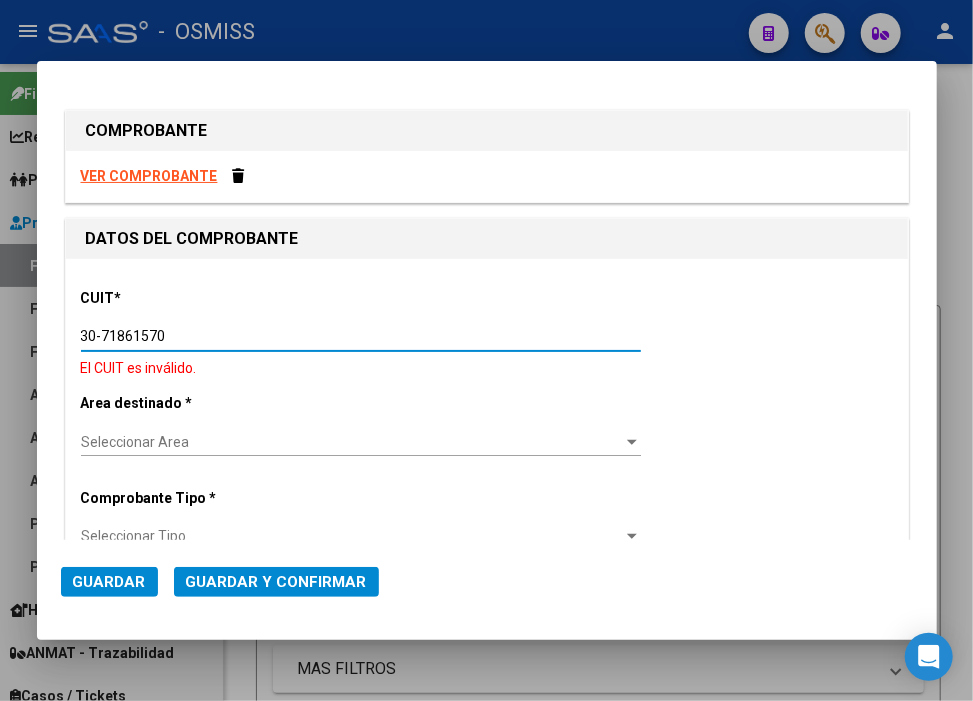 type on "30-71861570-0" 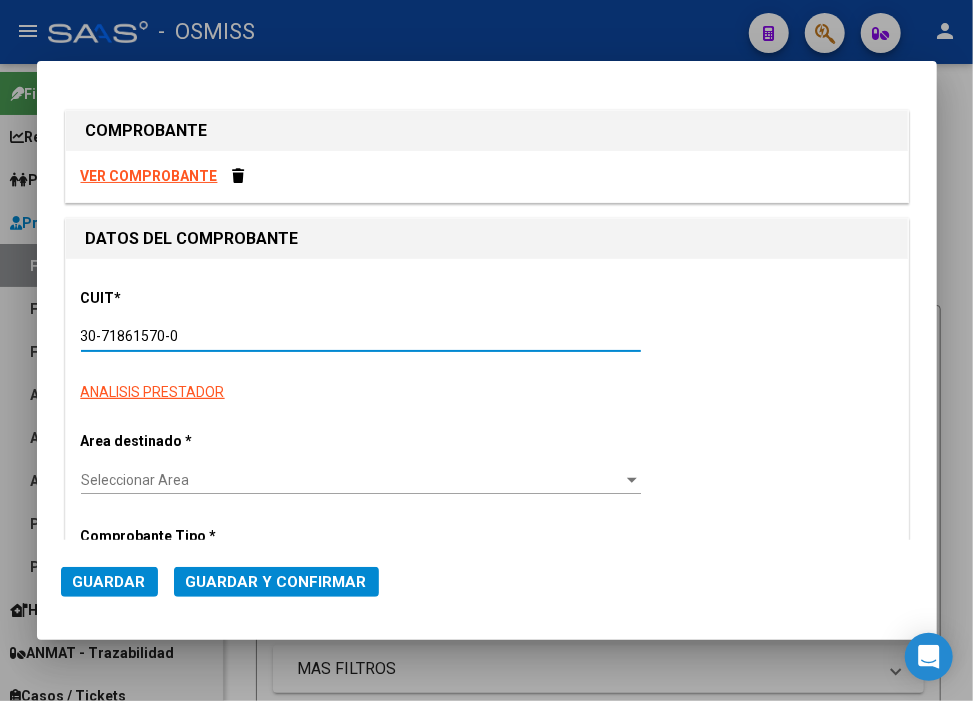 type on "0" 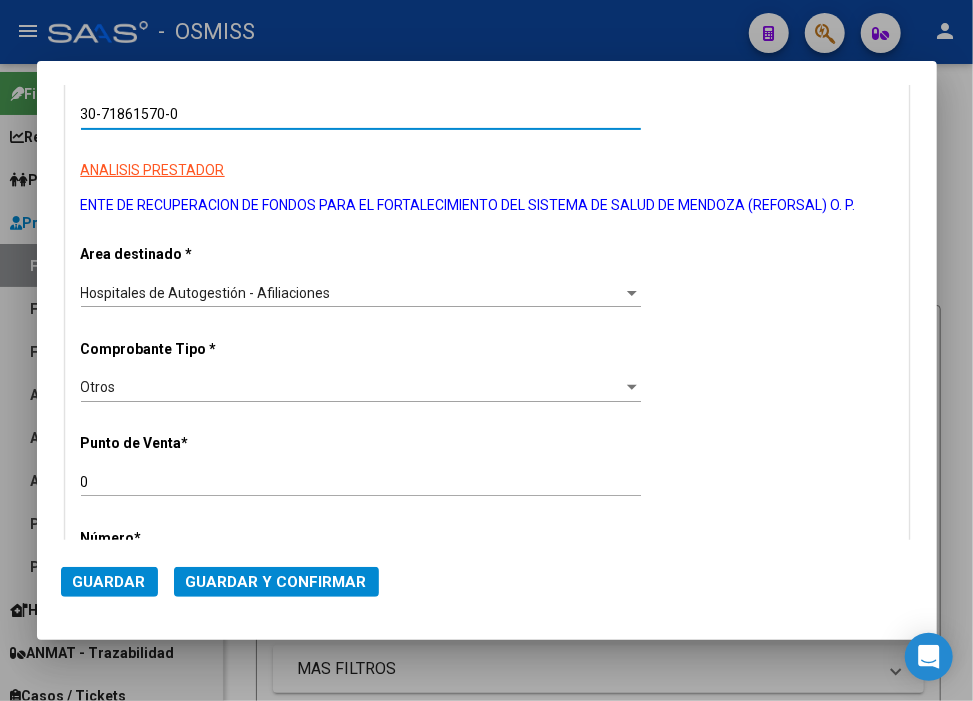 scroll, scrollTop: 333, scrollLeft: 0, axis: vertical 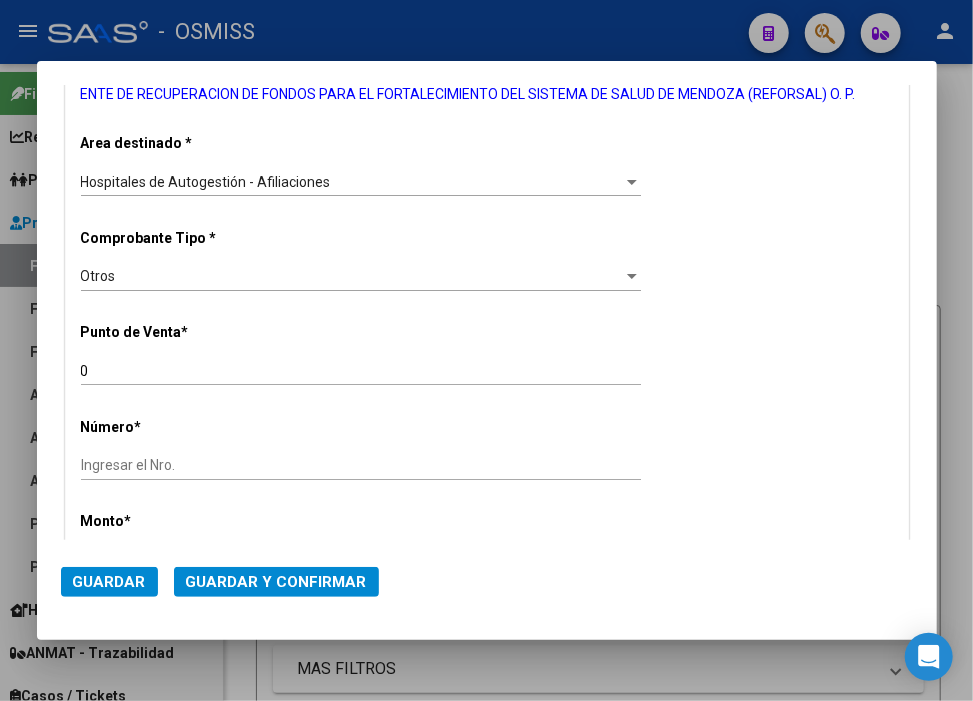 type on "30-71861570-0" 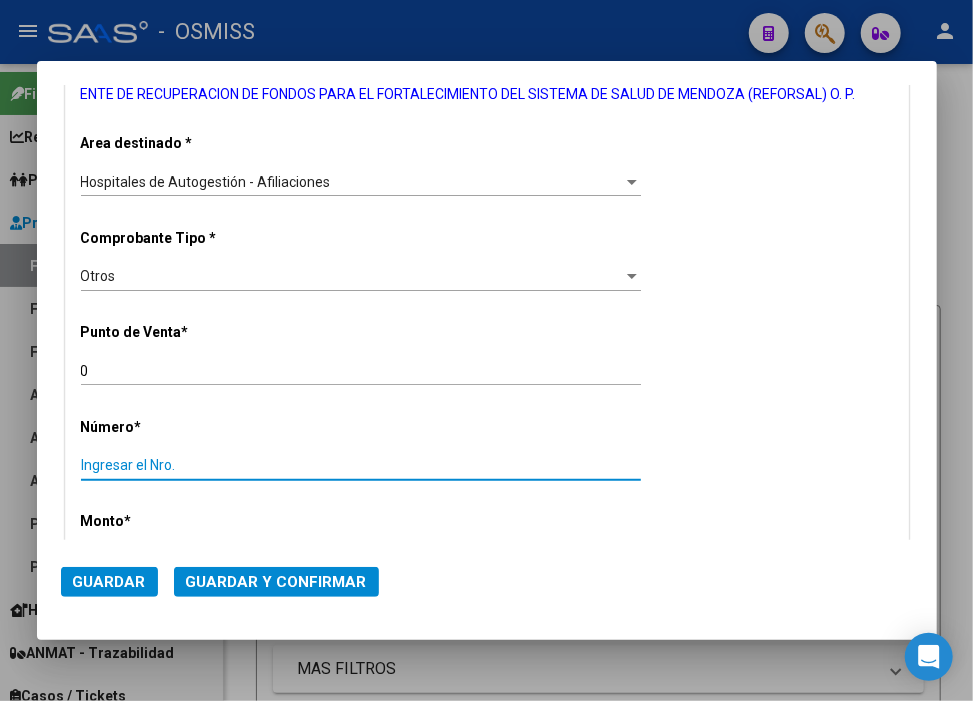 paste on "27185" 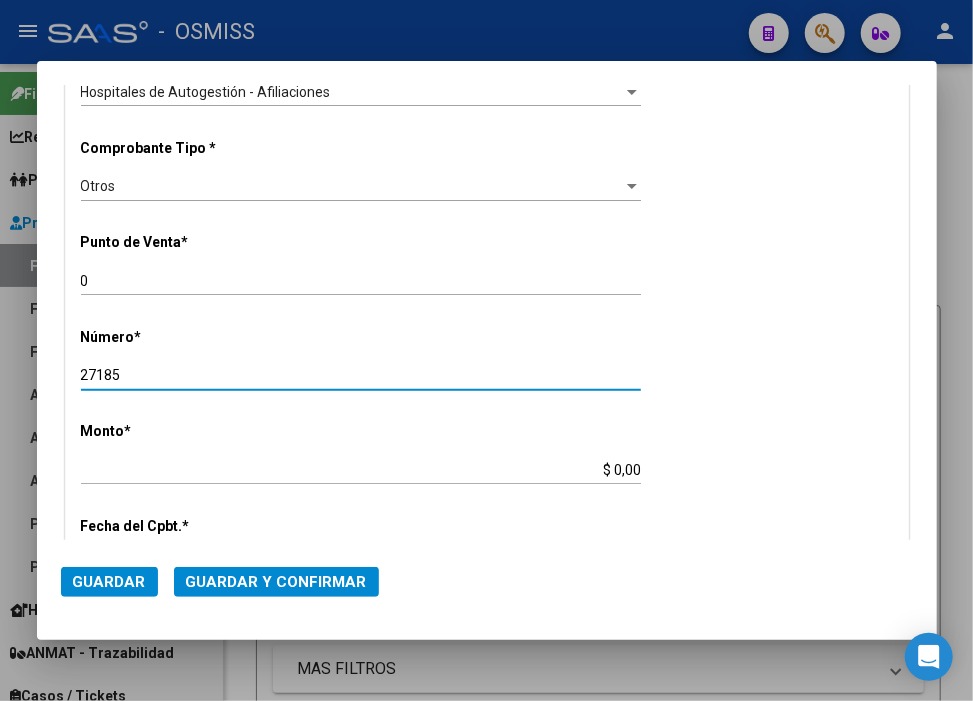 scroll, scrollTop: 555, scrollLeft: 0, axis: vertical 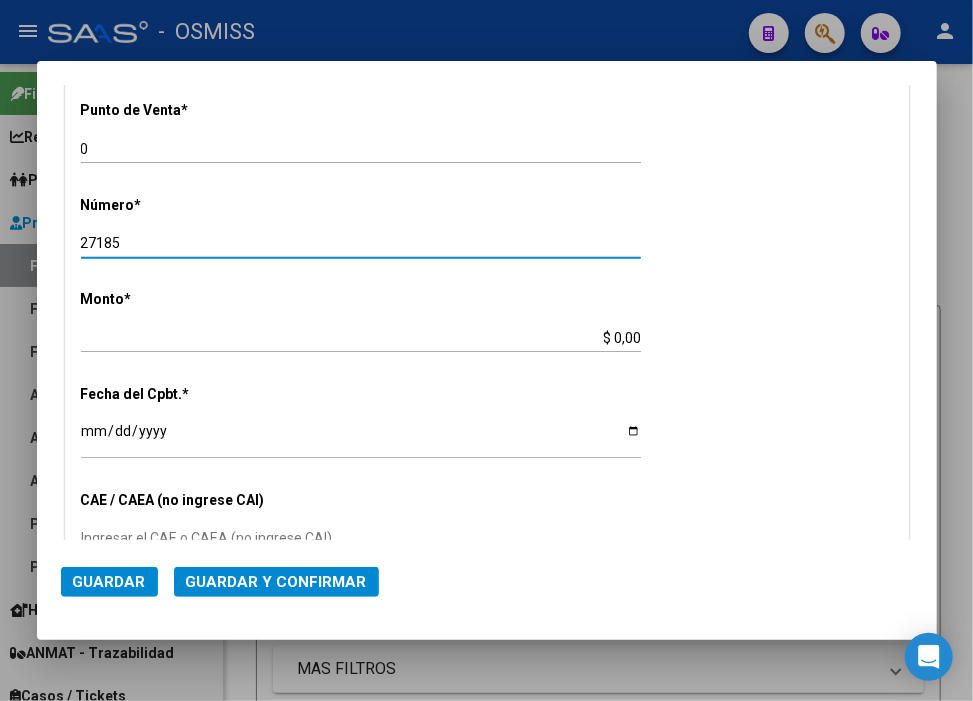type on "27185" 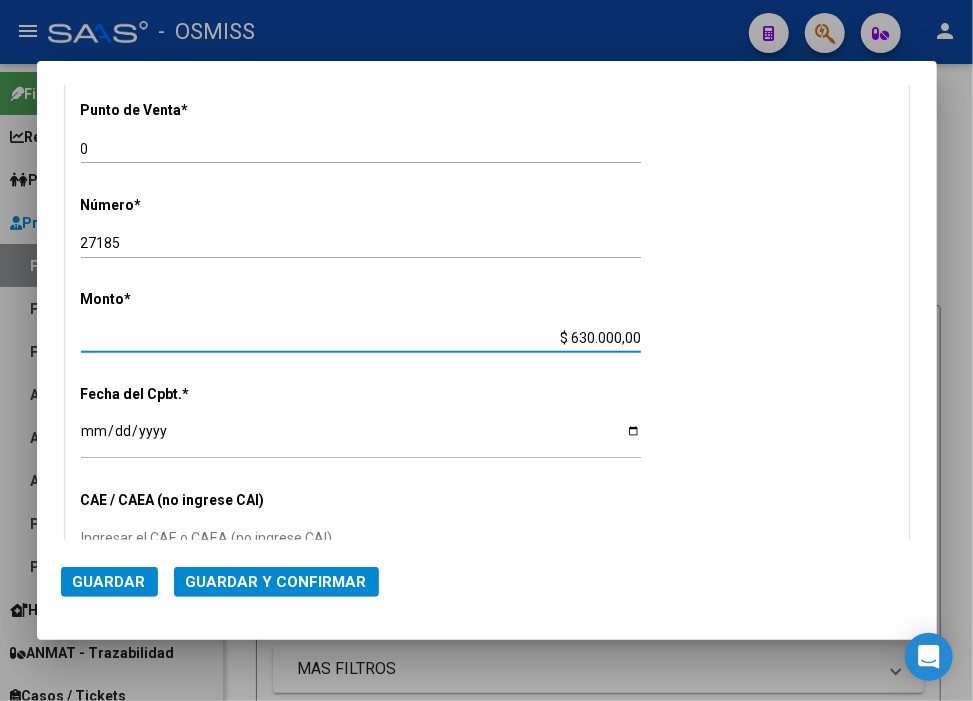 type on "$ 63.000,00" 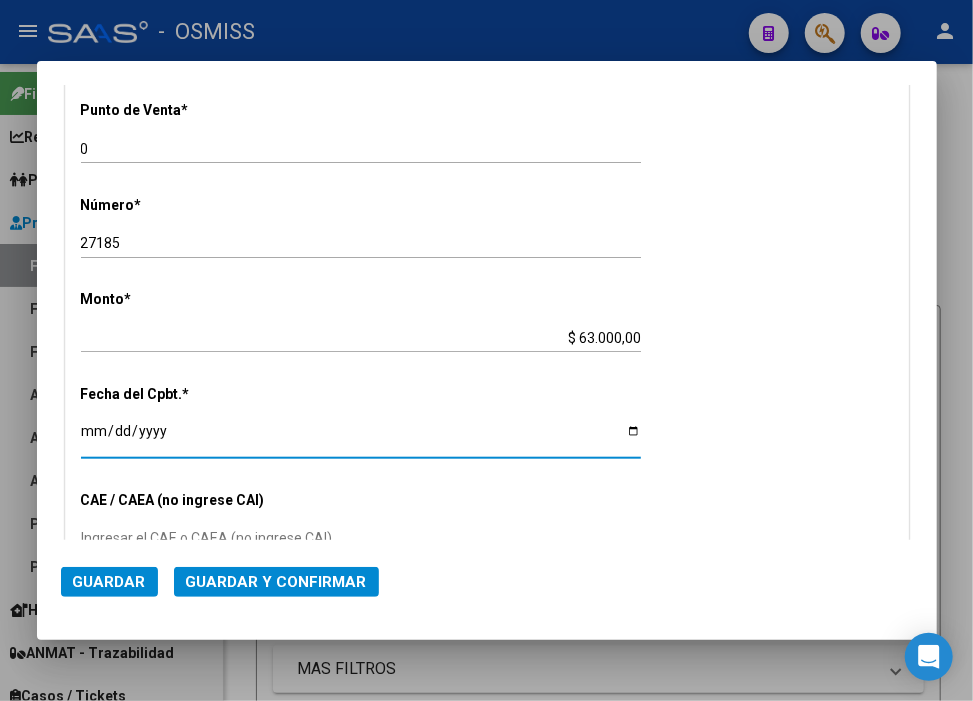 click on "Ingresar la fecha" at bounding box center (361, 438) 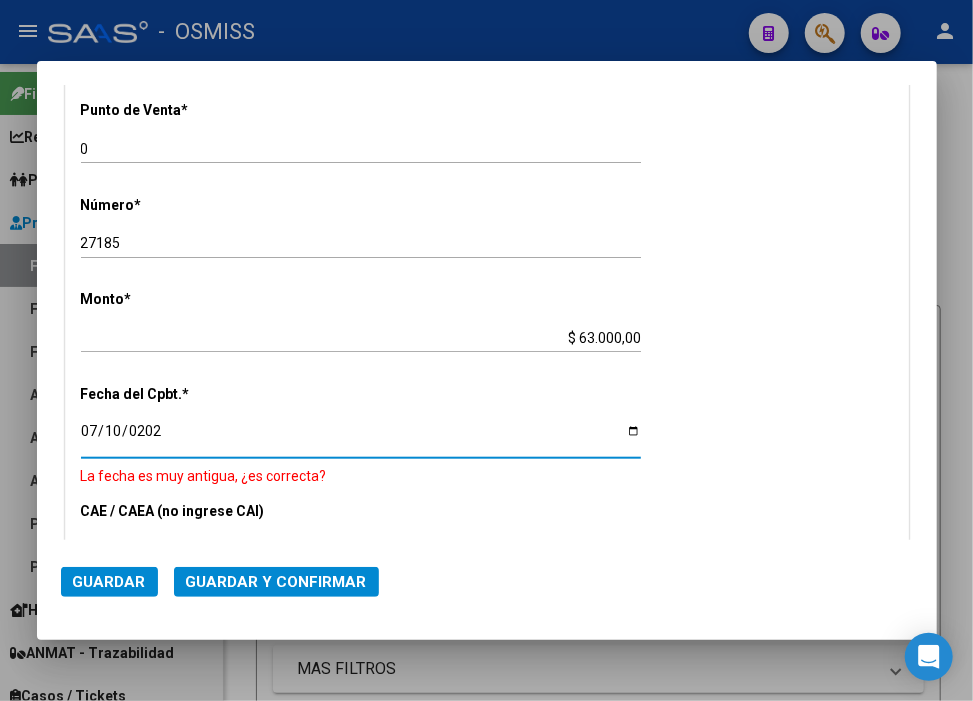 type on "[DATE]" 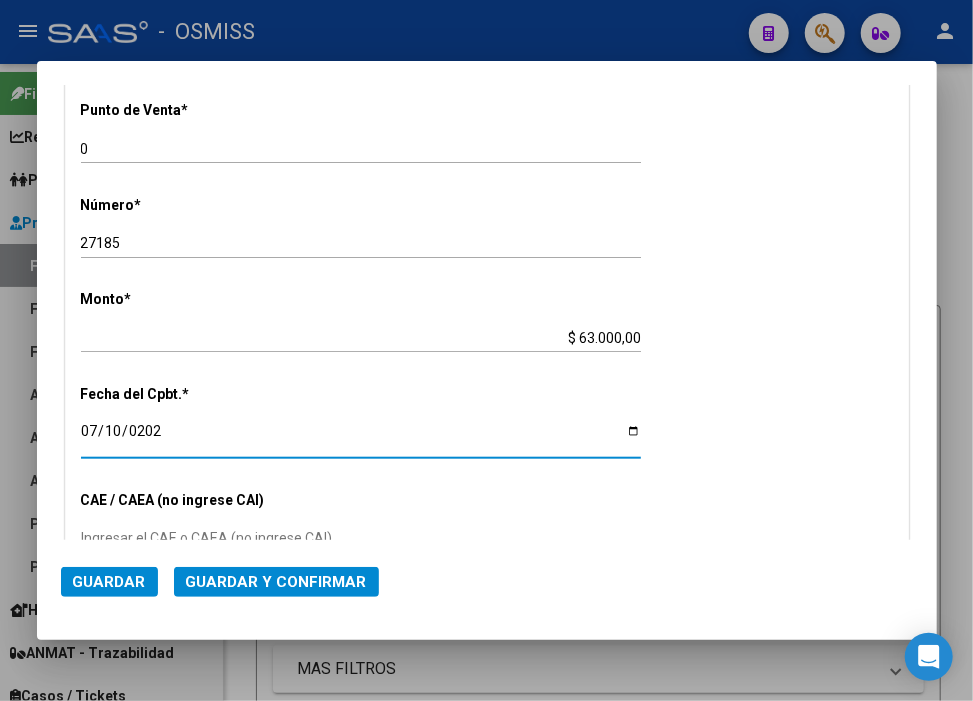 click on "Guardar y Confirmar" 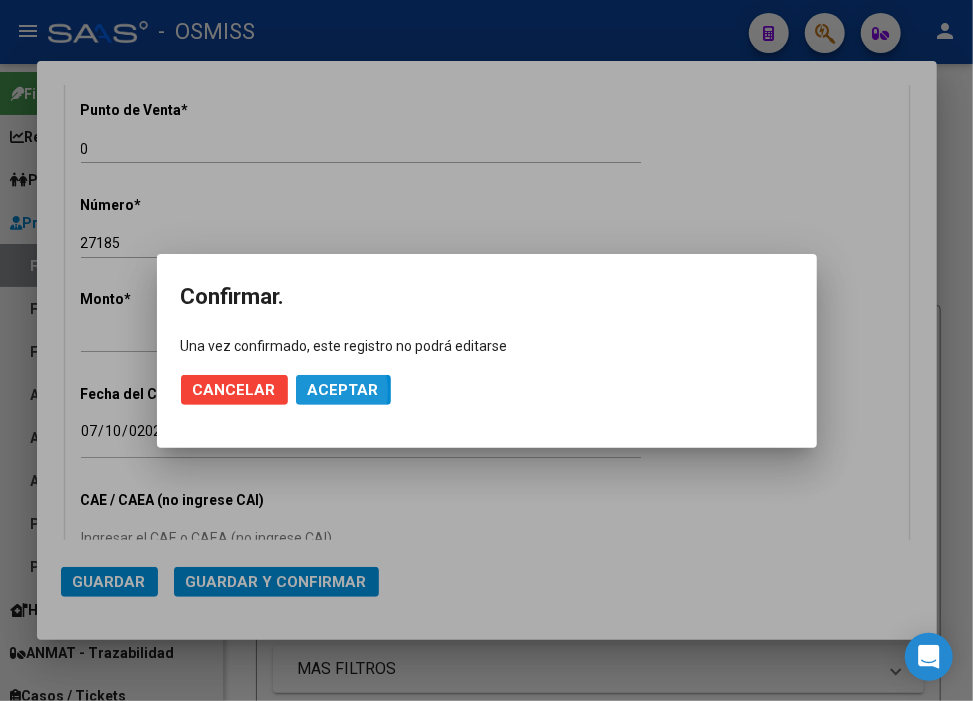 click on "Aceptar" 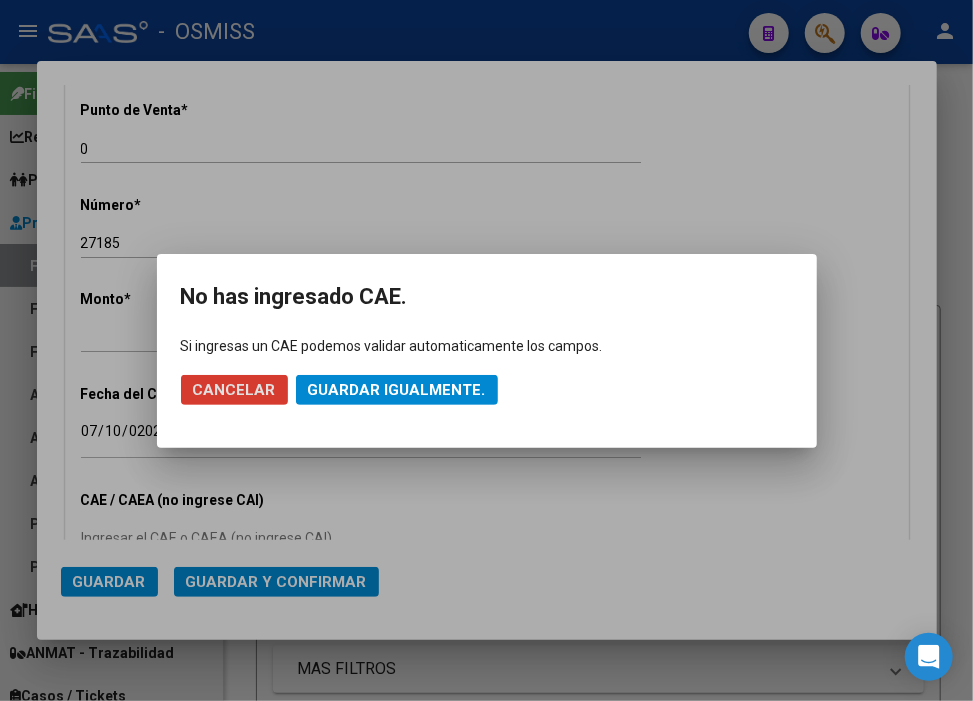 click on "Guardar igualmente." 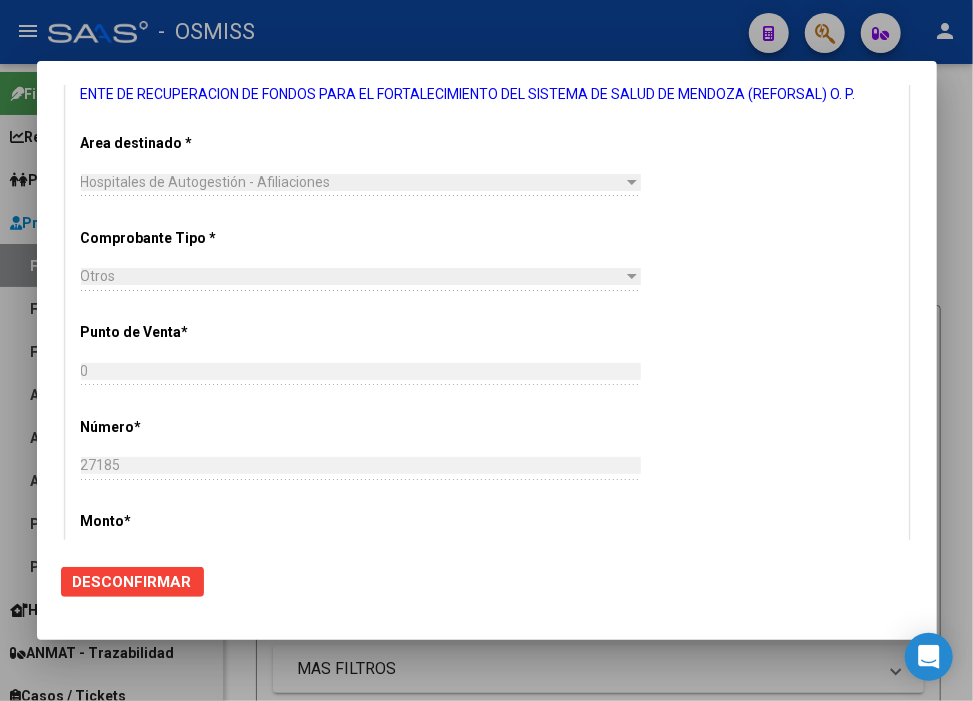 scroll, scrollTop: 444, scrollLeft: 0, axis: vertical 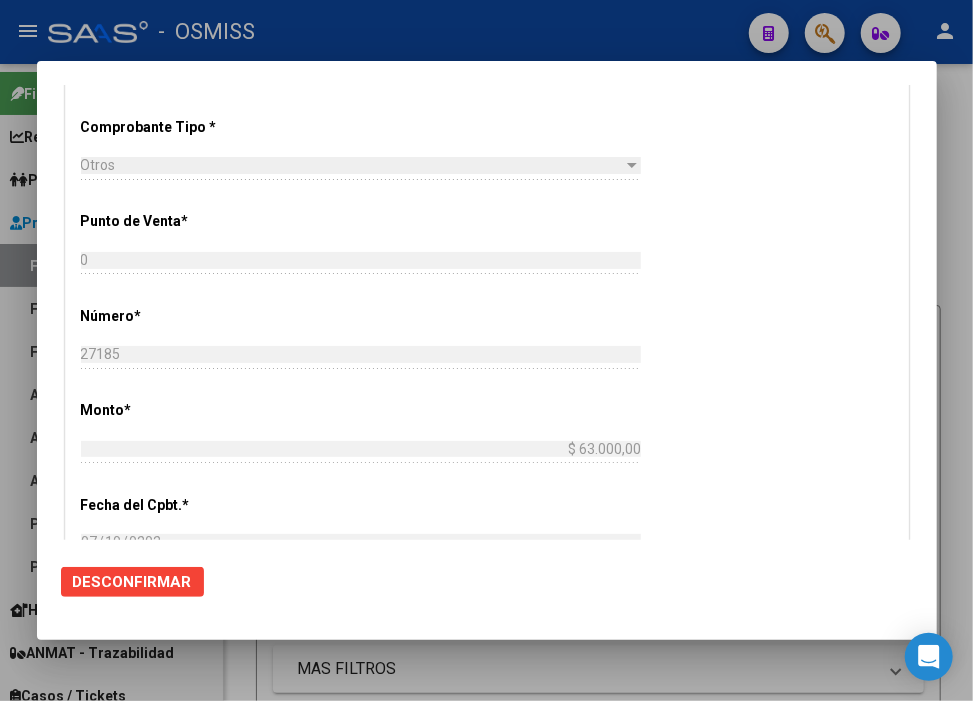 click at bounding box center [486, 350] 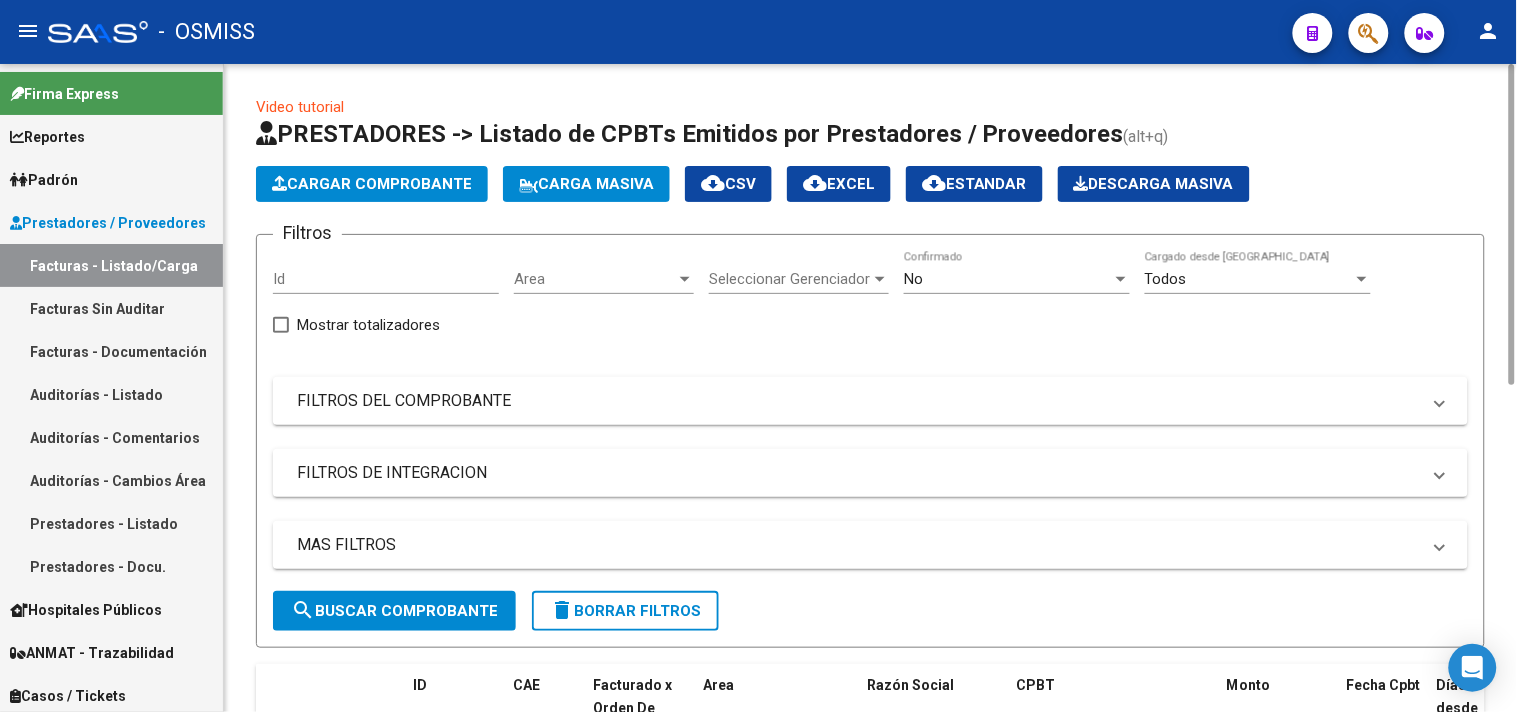 click on "Cargar Comprobante" 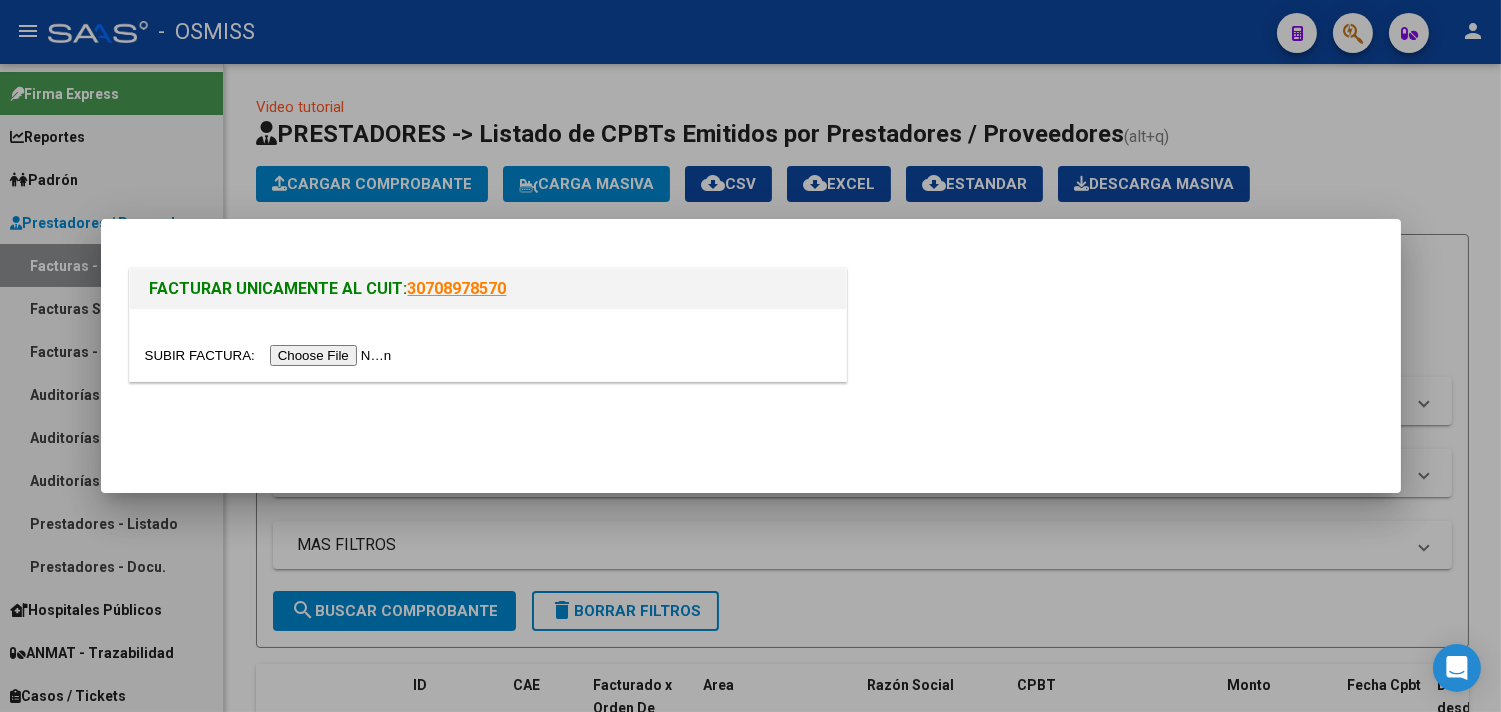 click at bounding box center (271, 355) 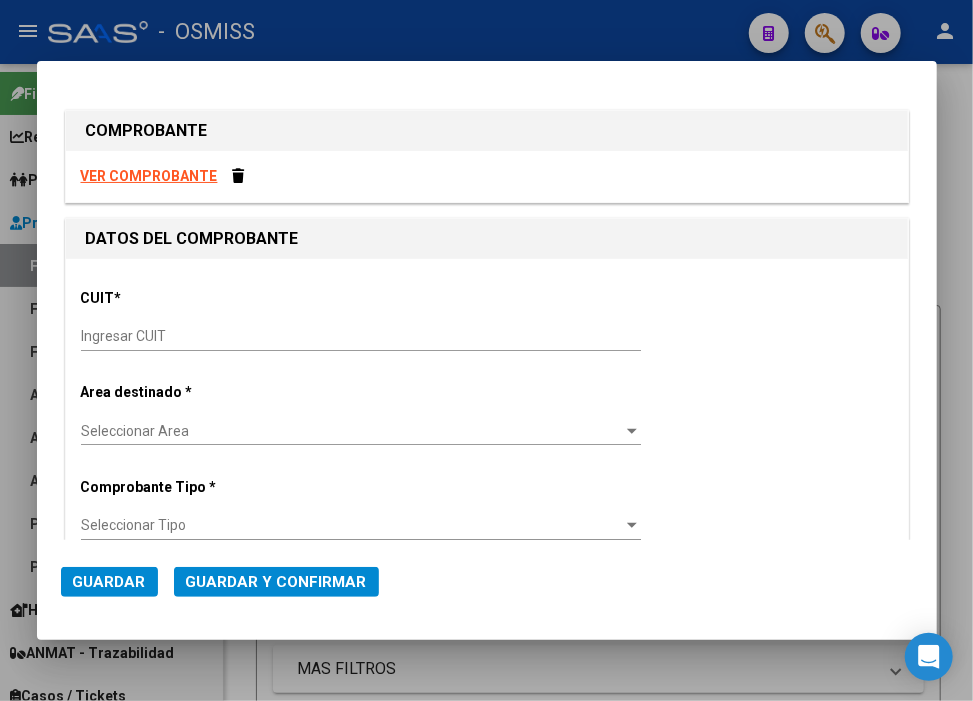 click on "Ingresar CUIT" at bounding box center (361, 336) 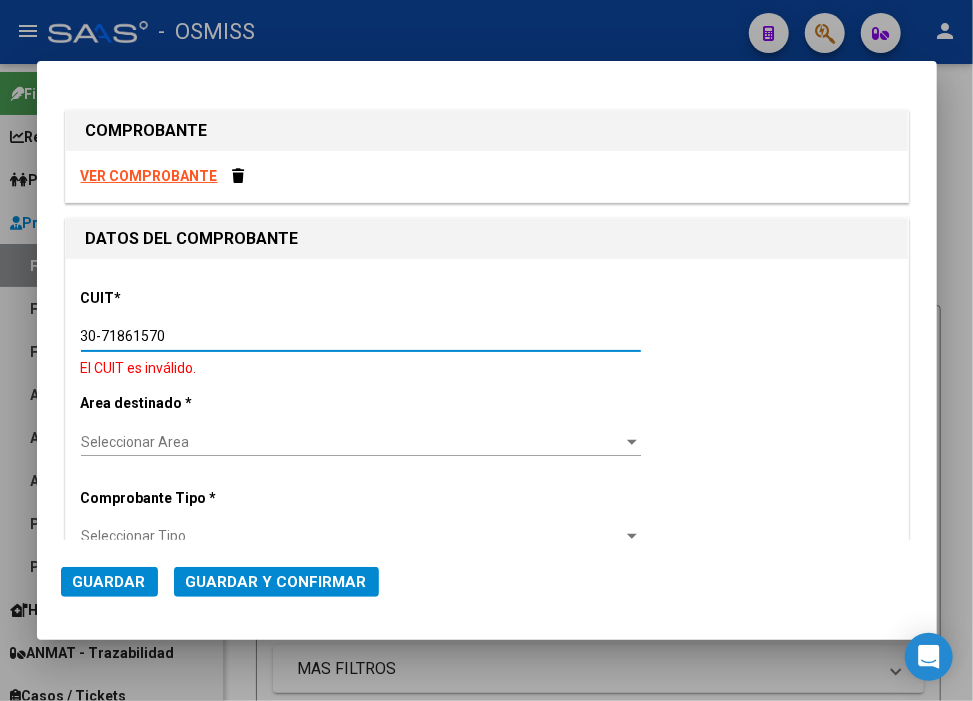 type on "30-71861570-0" 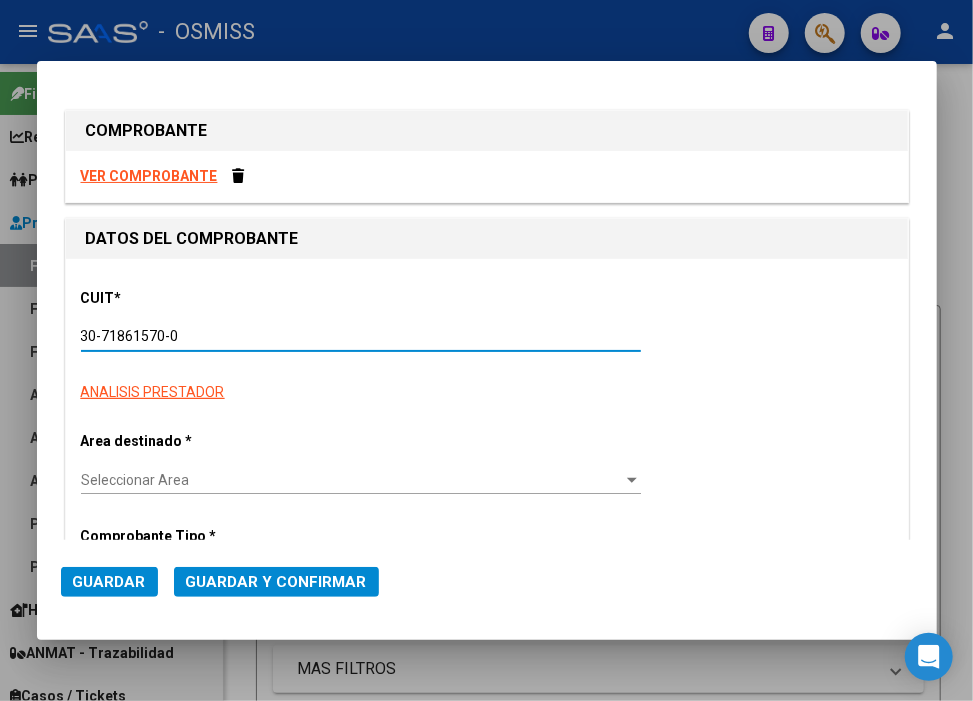 type on "0" 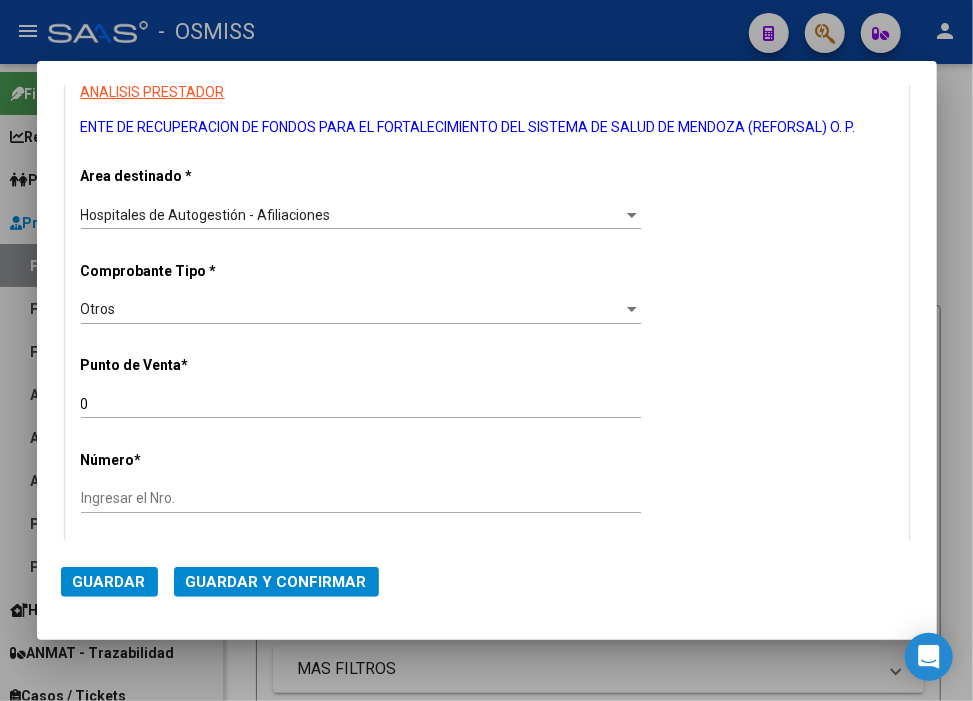 scroll, scrollTop: 444, scrollLeft: 0, axis: vertical 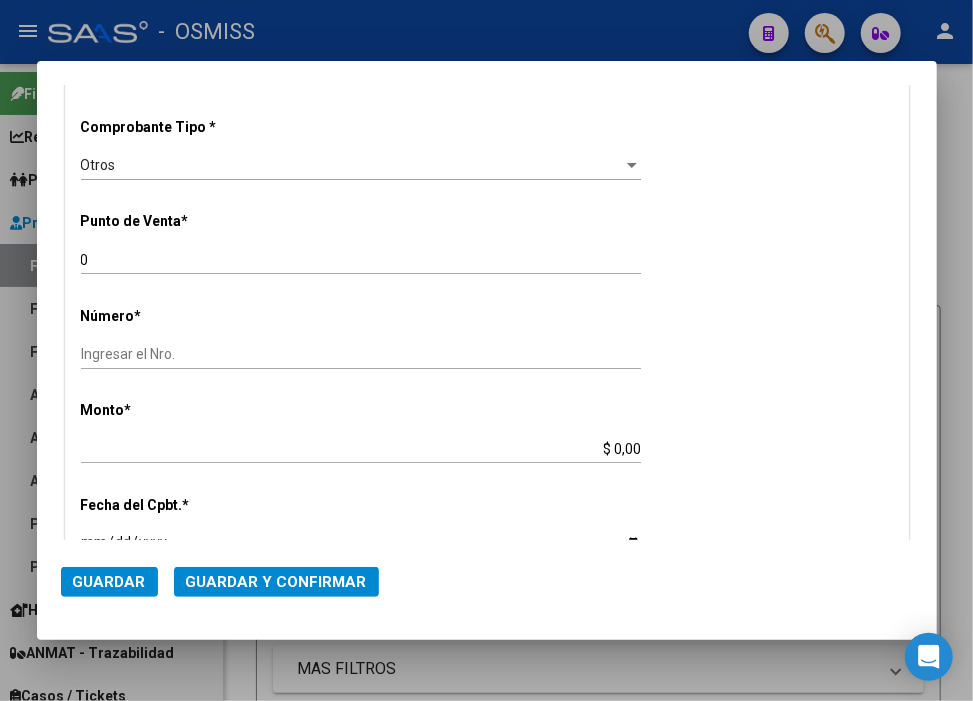 type on "30-71861570-0" 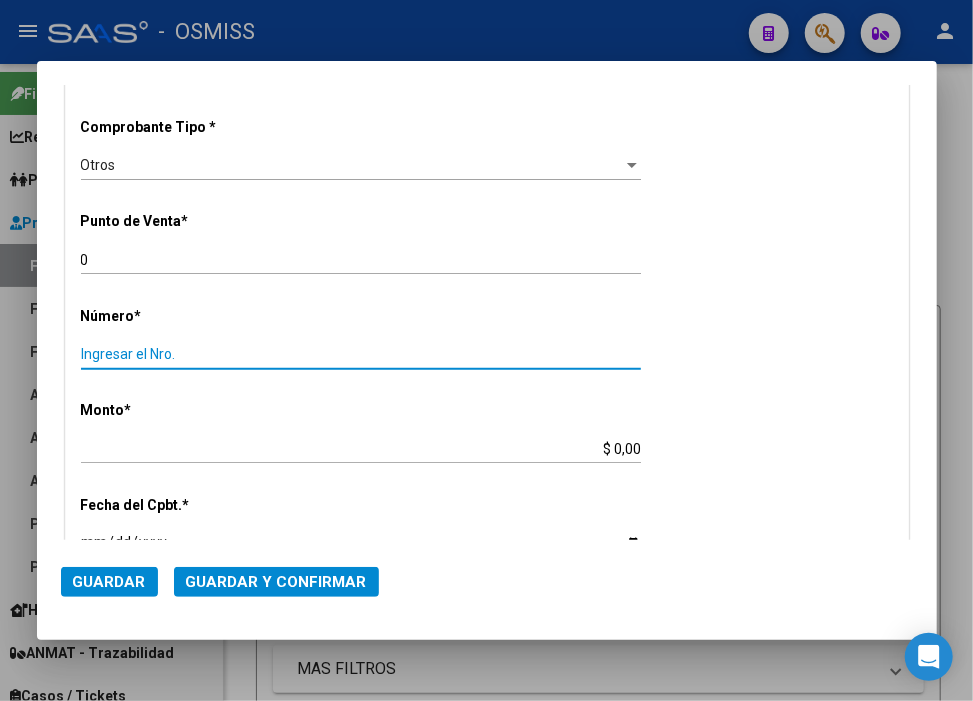 click on "Ingresar el Nro." at bounding box center (361, 354) 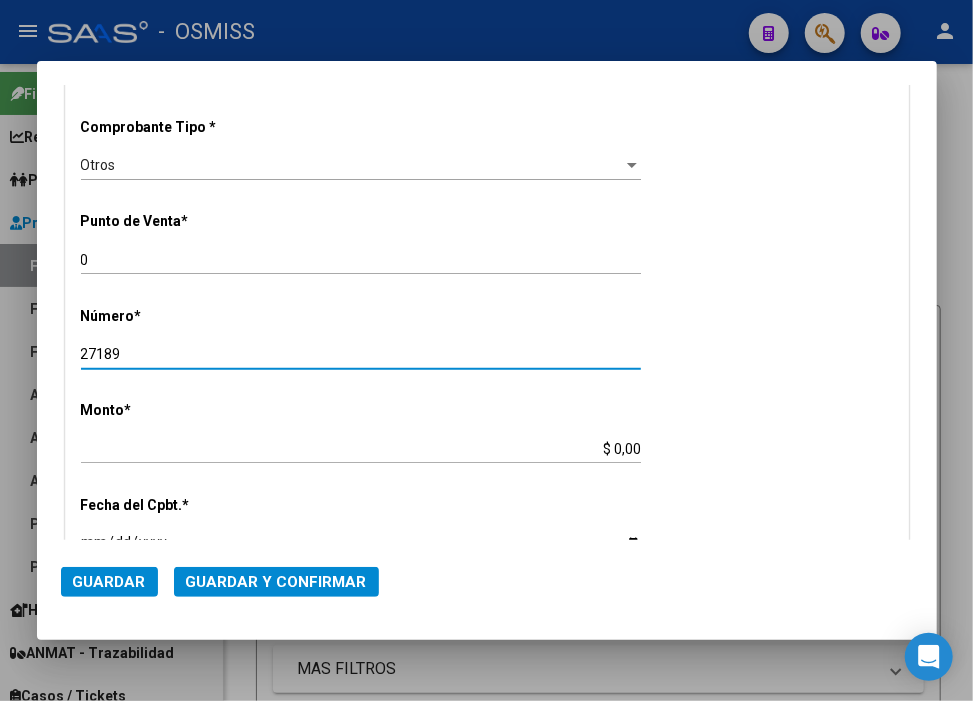 type on "27189" 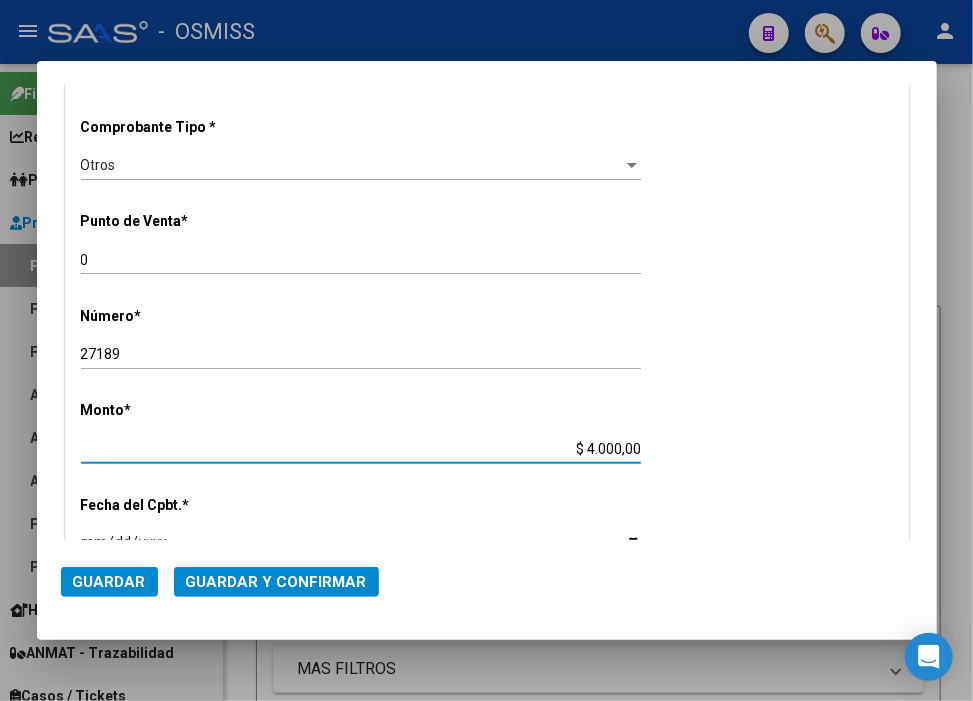 type on "$ 40.000,00" 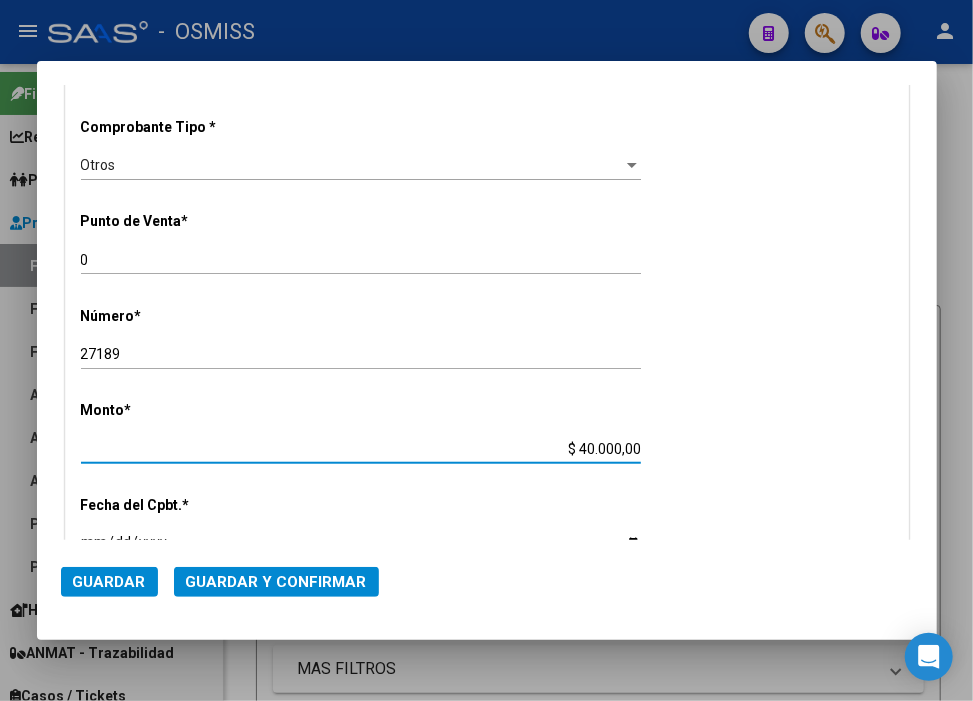 click on "Ingresar la fecha" at bounding box center (361, 549) 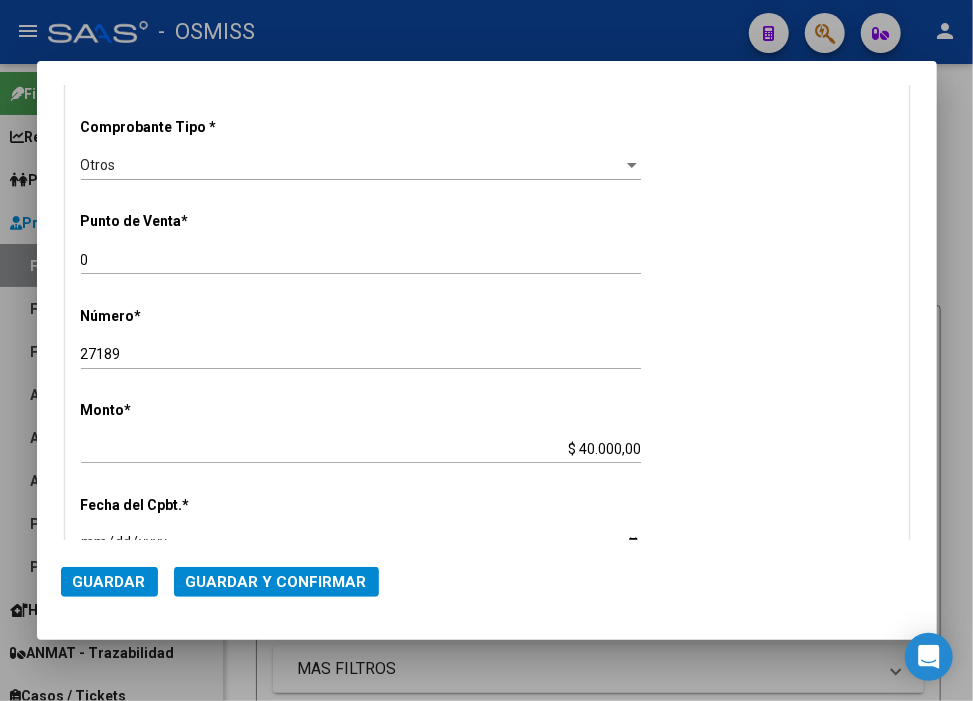 scroll, scrollTop: 453, scrollLeft: 0, axis: vertical 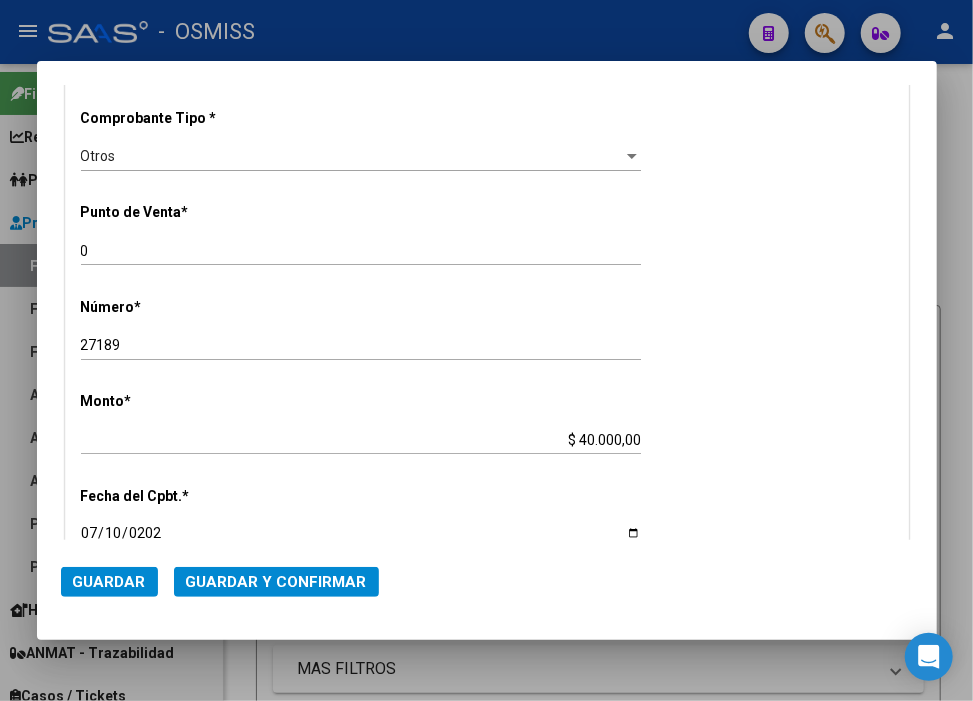 type on "[DATE]" 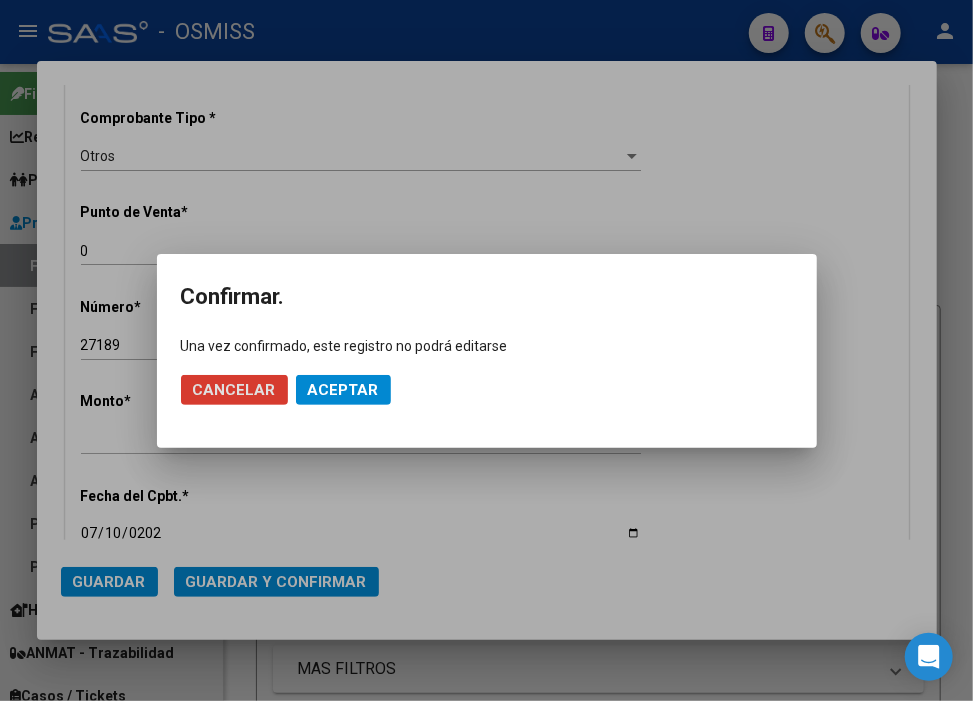 click on "Aceptar" 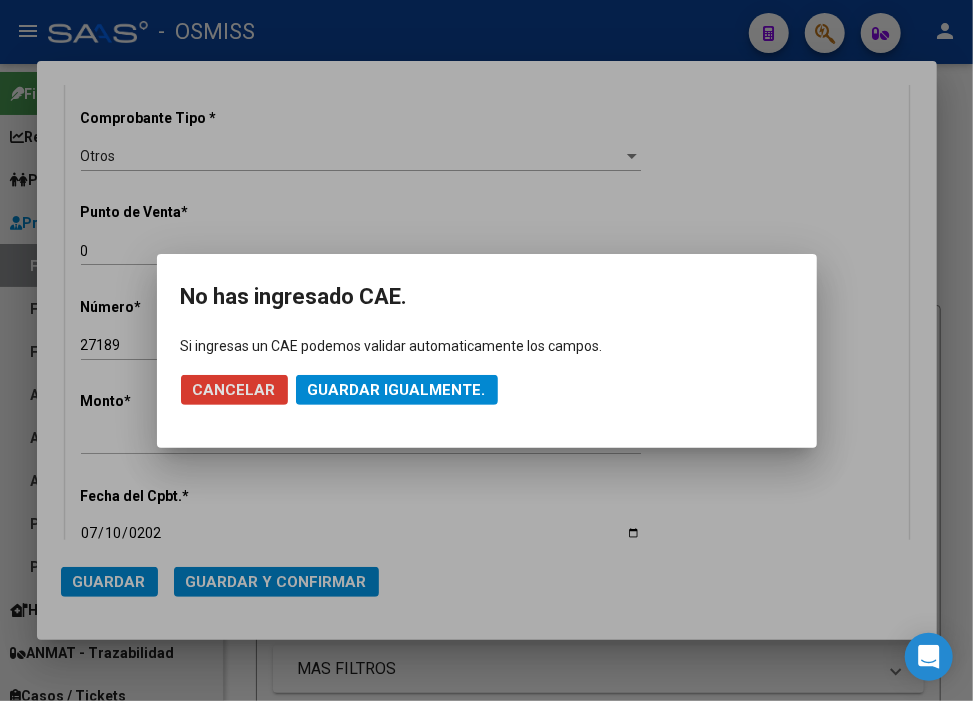 click on "Guardar igualmente." 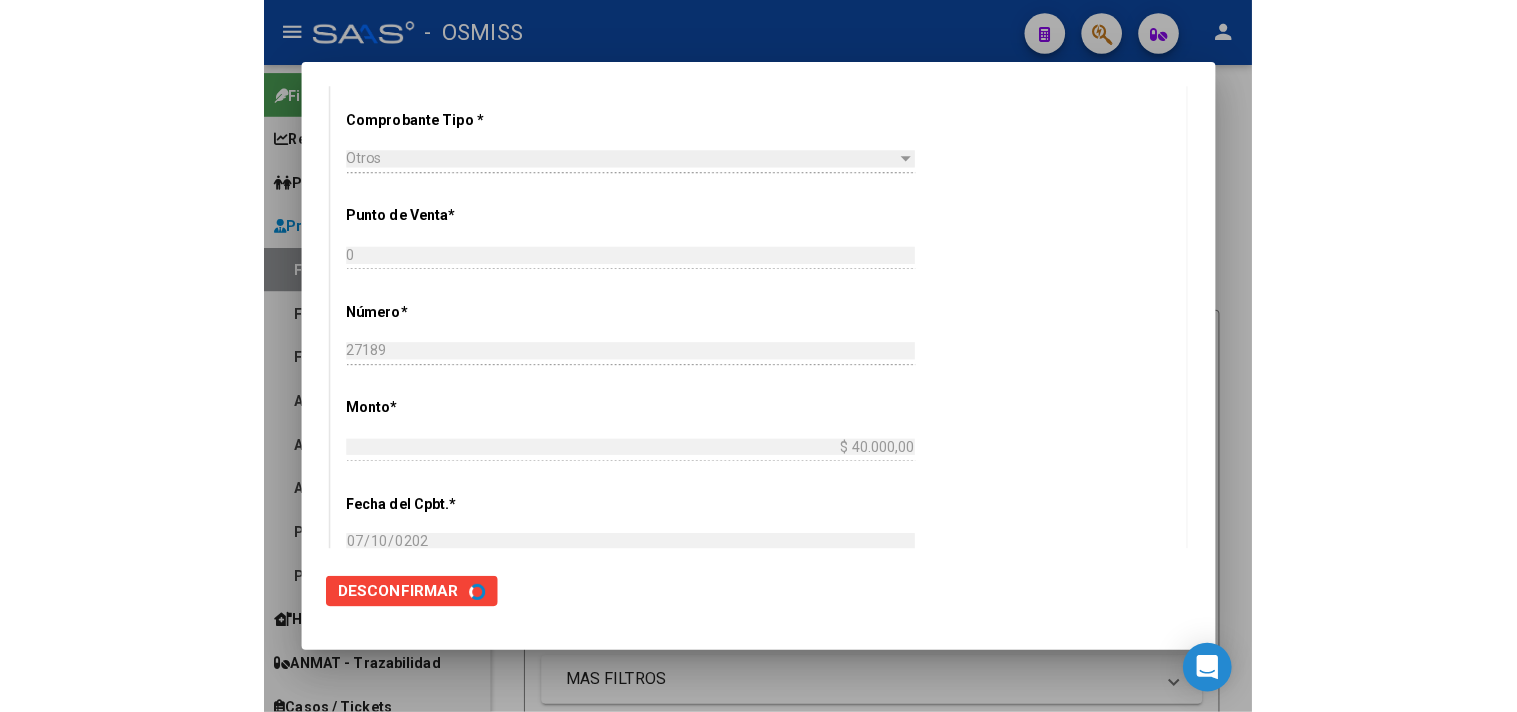 scroll, scrollTop: 0, scrollLeft: 0, axis: both 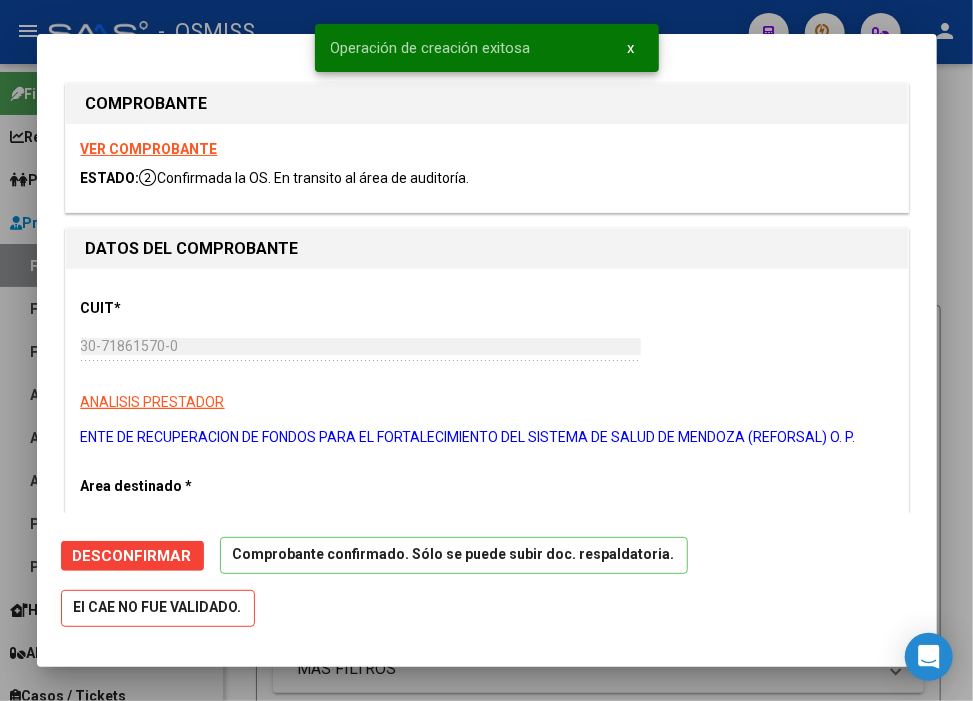 type on "[DATE]" 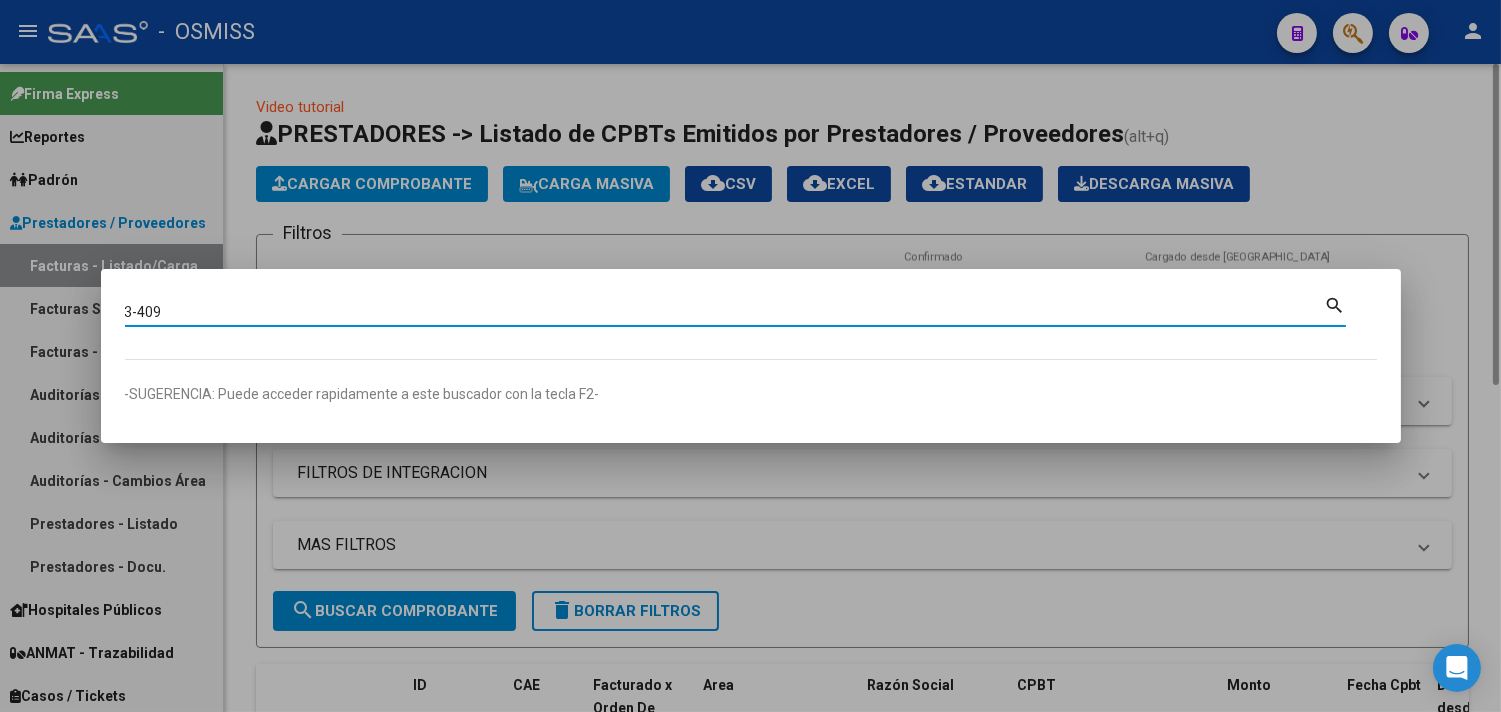 type on "3-409" 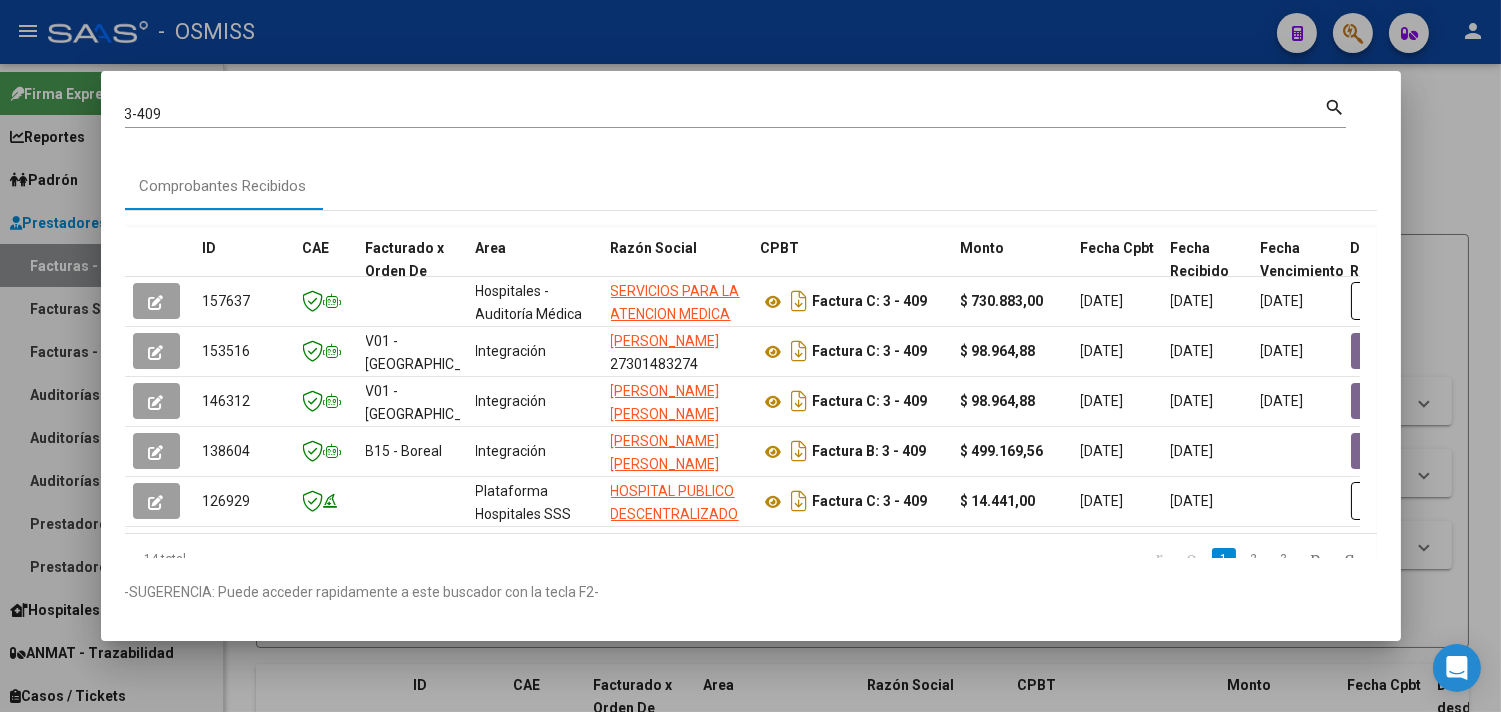 click at bounding box center (750, 356) 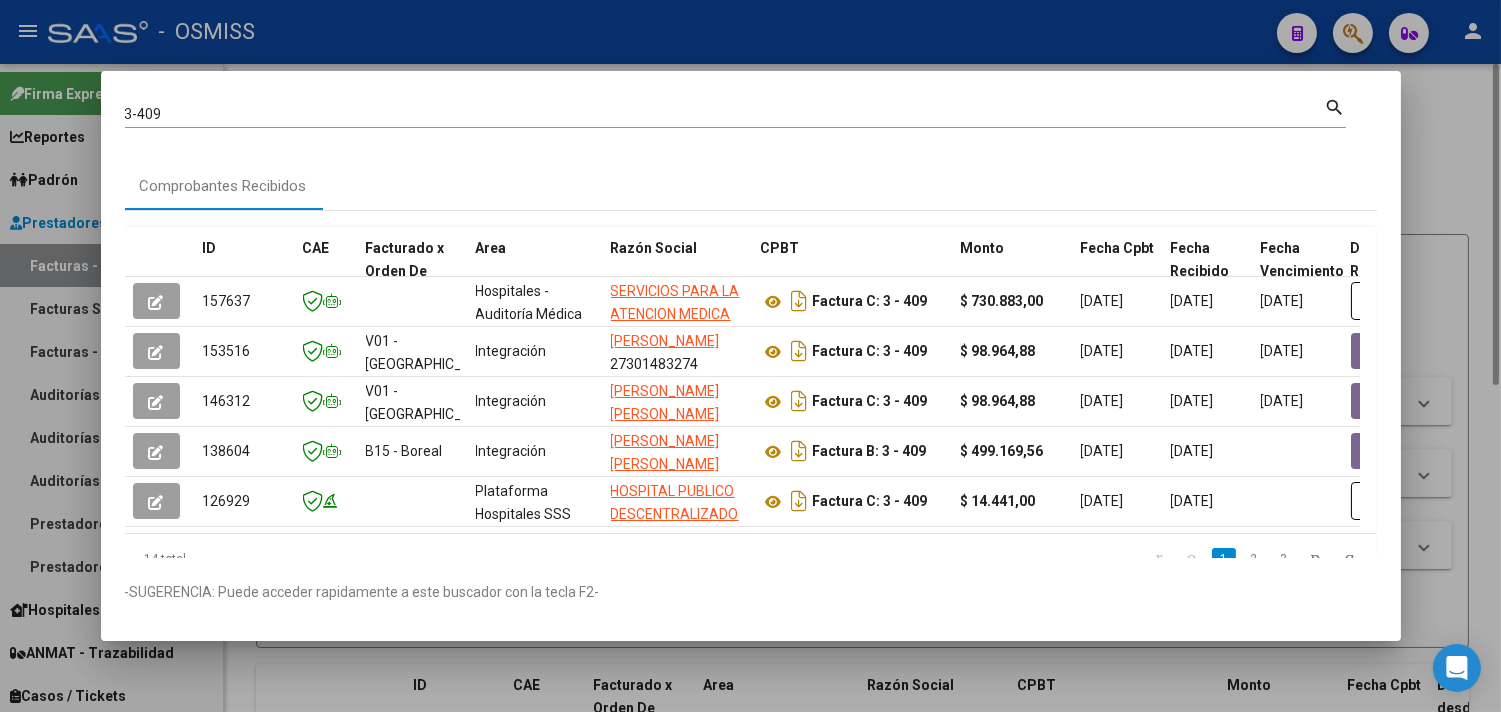 type 